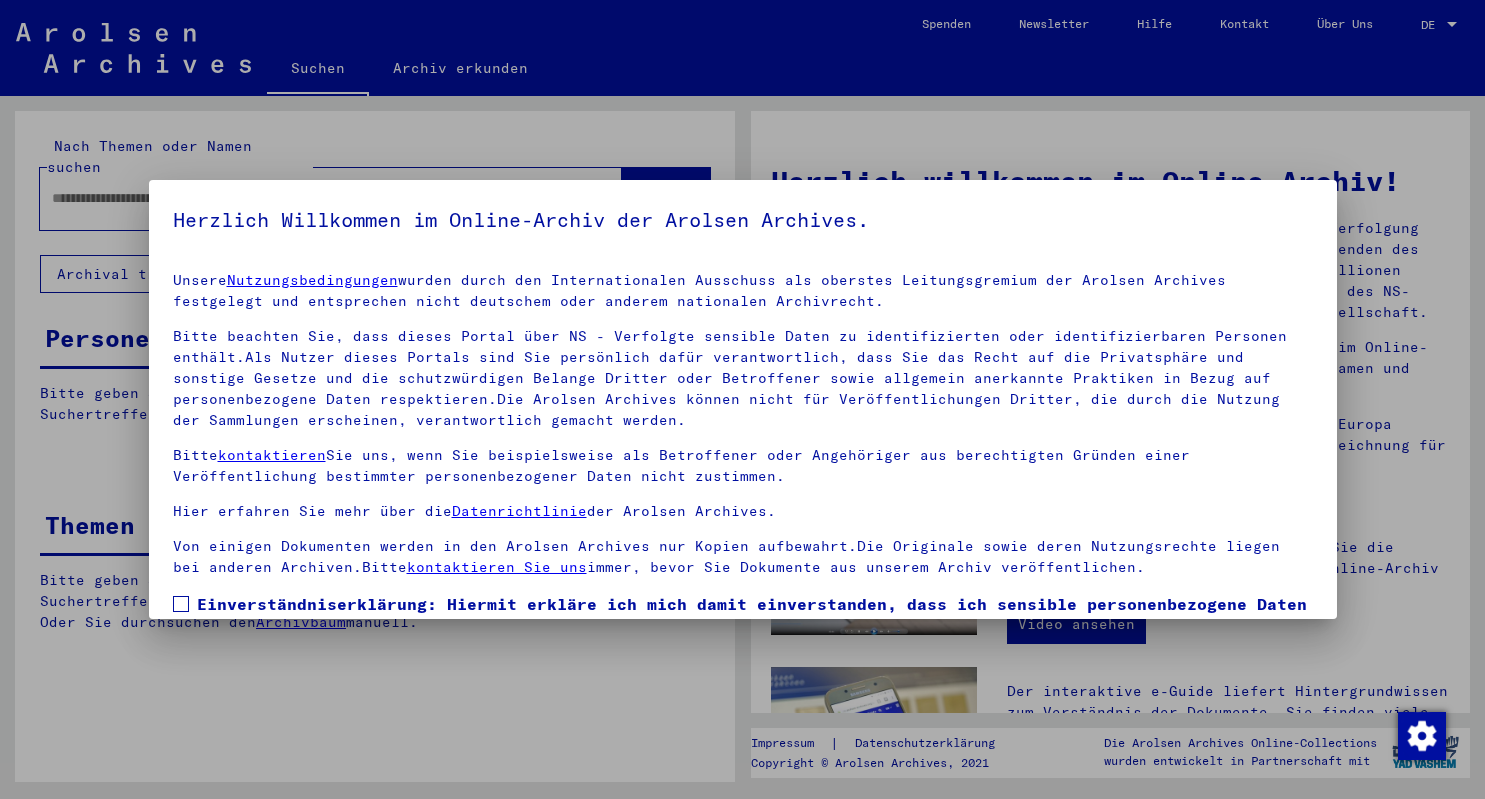 scroll, scrollTop: 0, scrollLeft: 0, axis: both 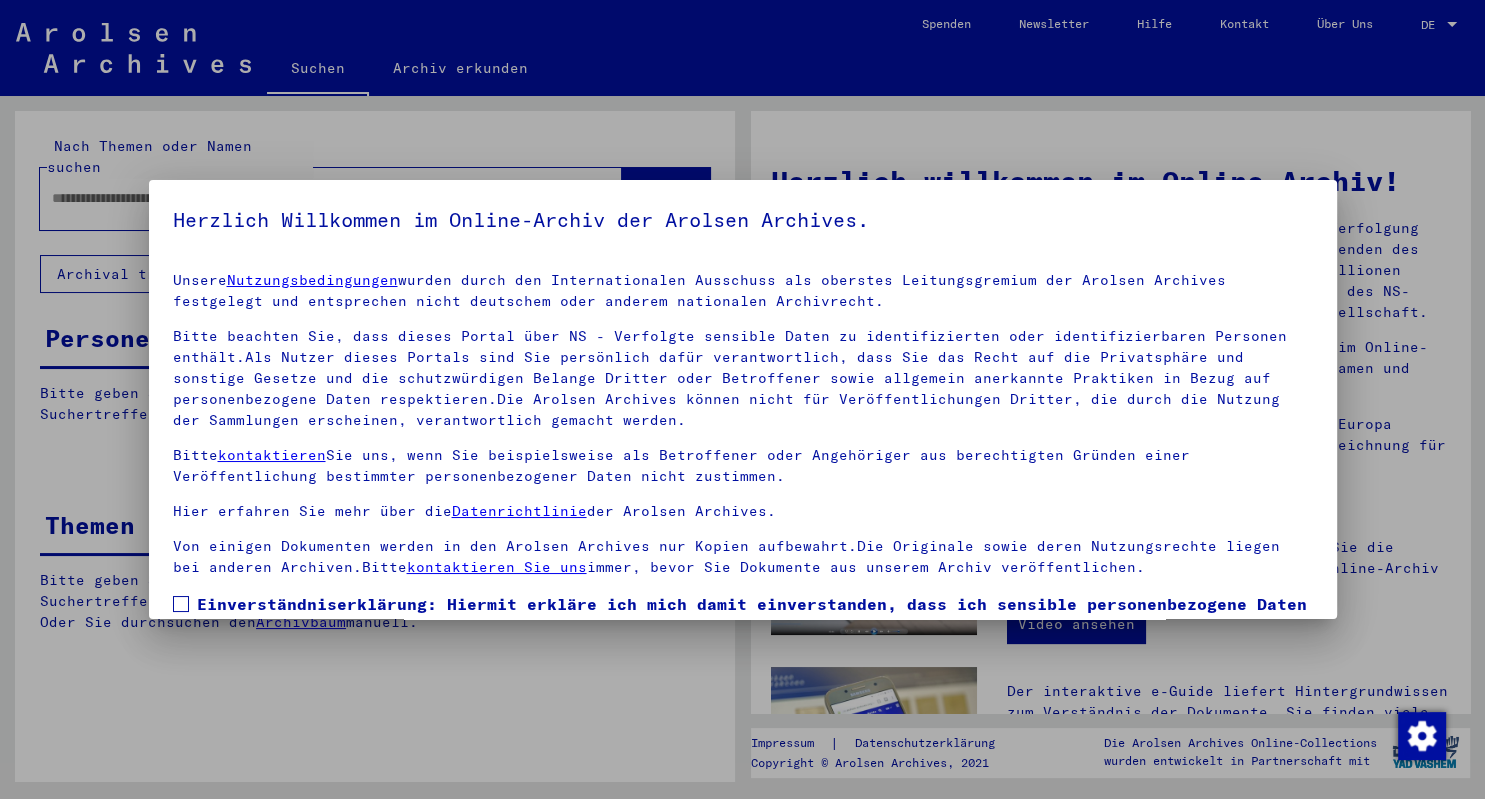 click at bounding box center (181, 604) 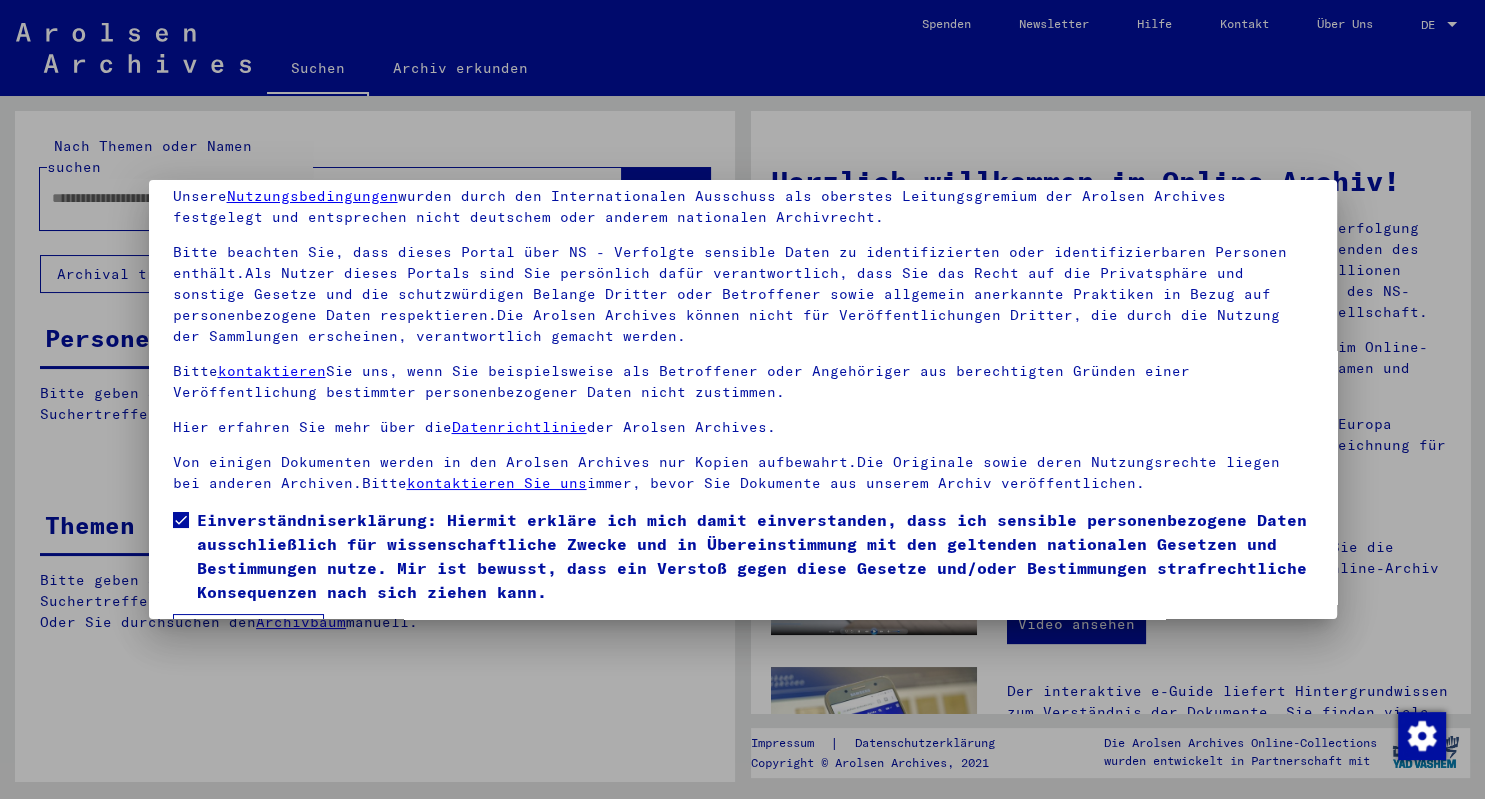 scroll, scrollTop: 140, scrollLeft: 0, axis: vertical 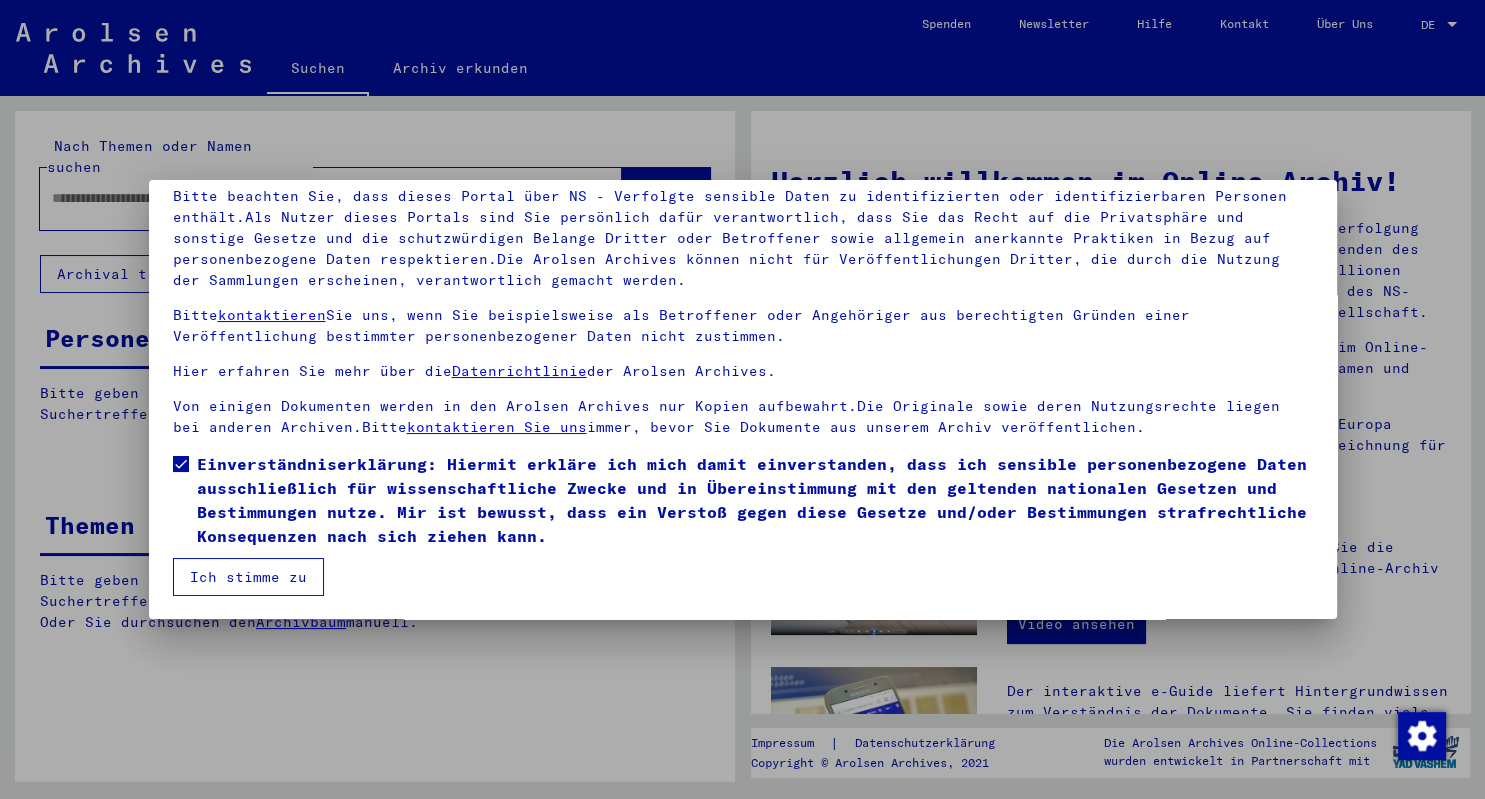 click on "Ich stimme zu" at bounding box center [248, 577] 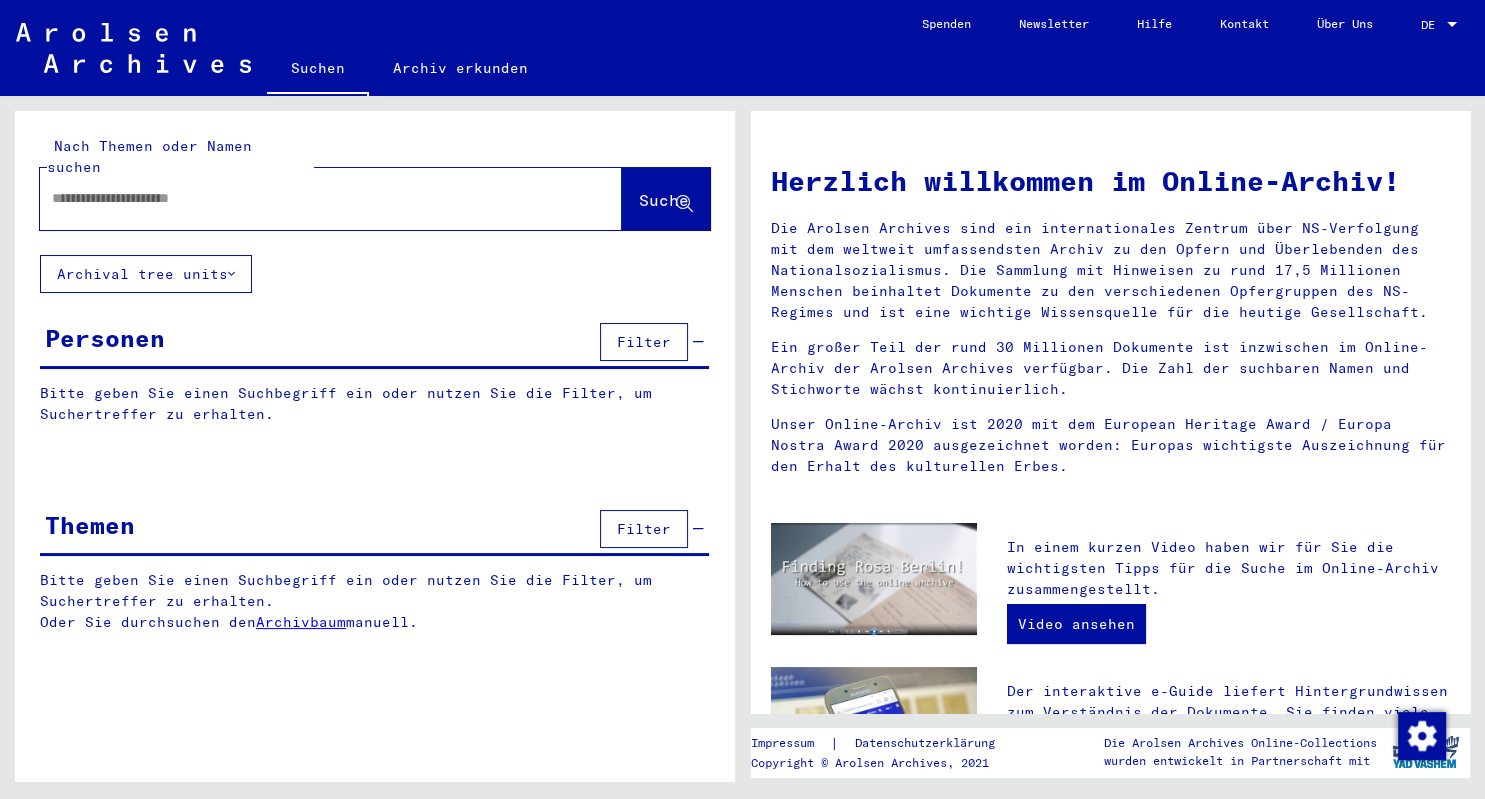 click at bounding box center [307, 198] 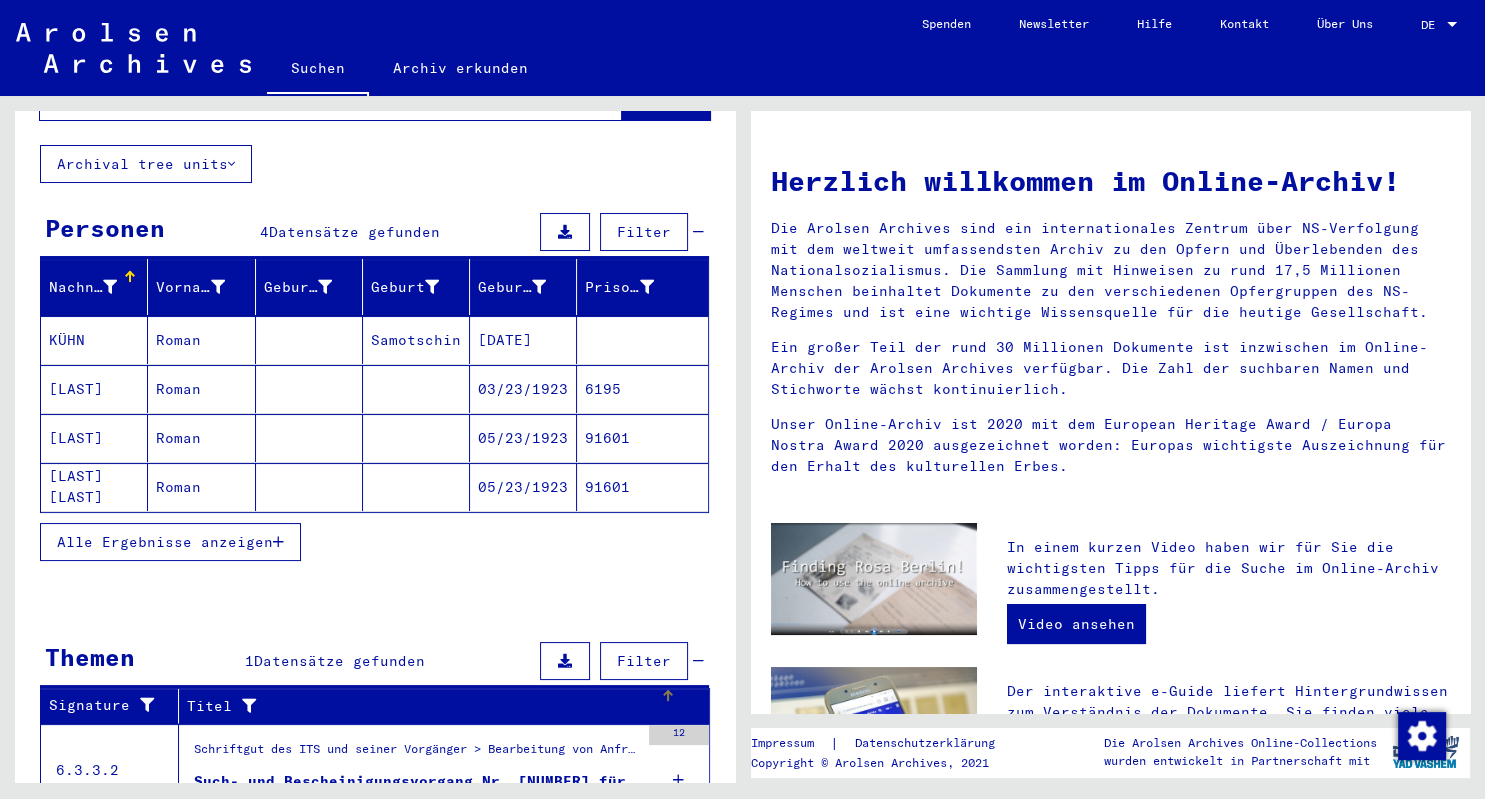 scroll, scrollTop: 177, scrollLeft: 0, axis: vertical 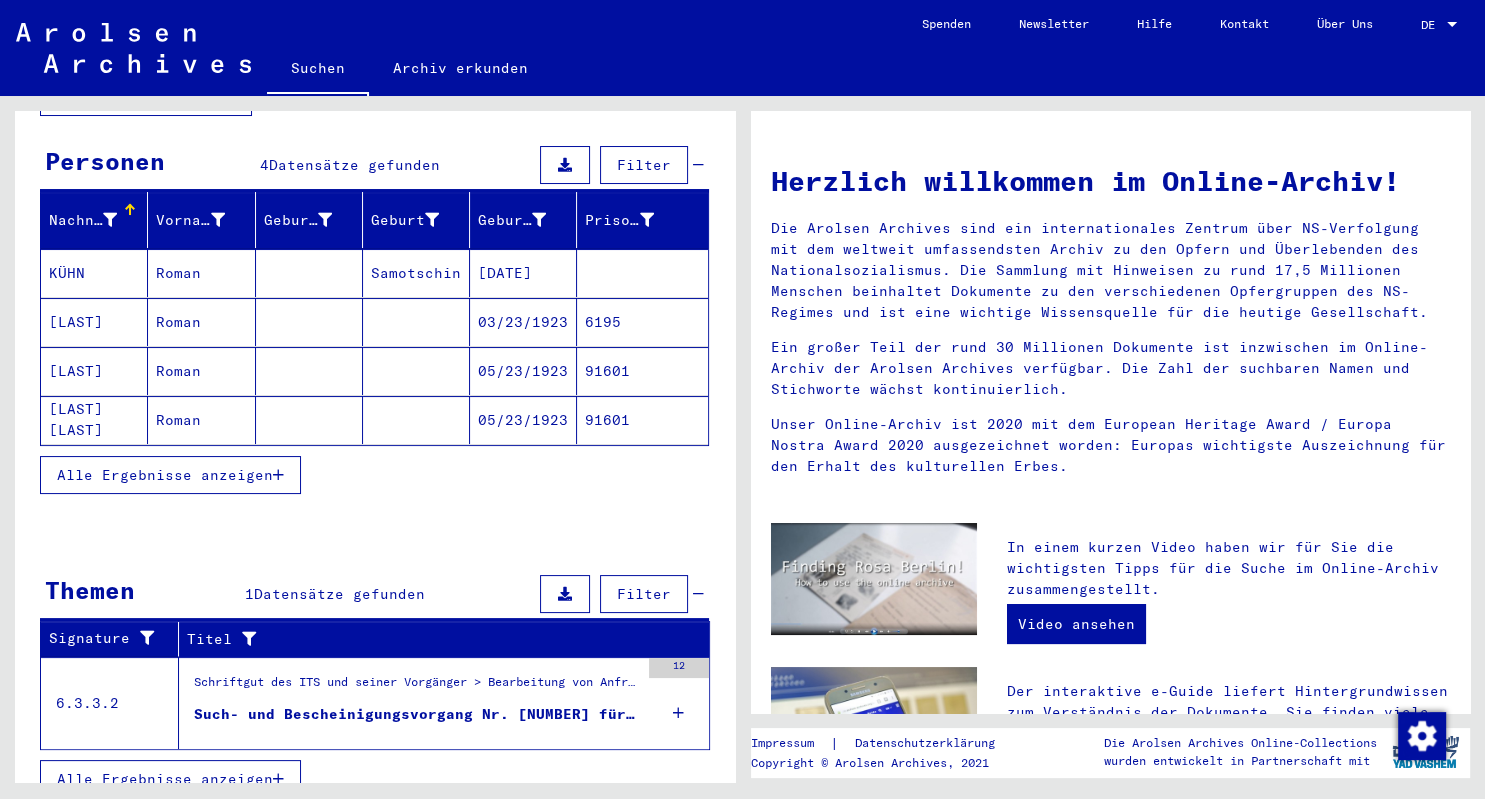 click on "Such- und Bescheinigungsvorgang Nr. [NUMBER] für [LAST], [FIRST] geboren [DATE]" at bounding box center [416, 714] 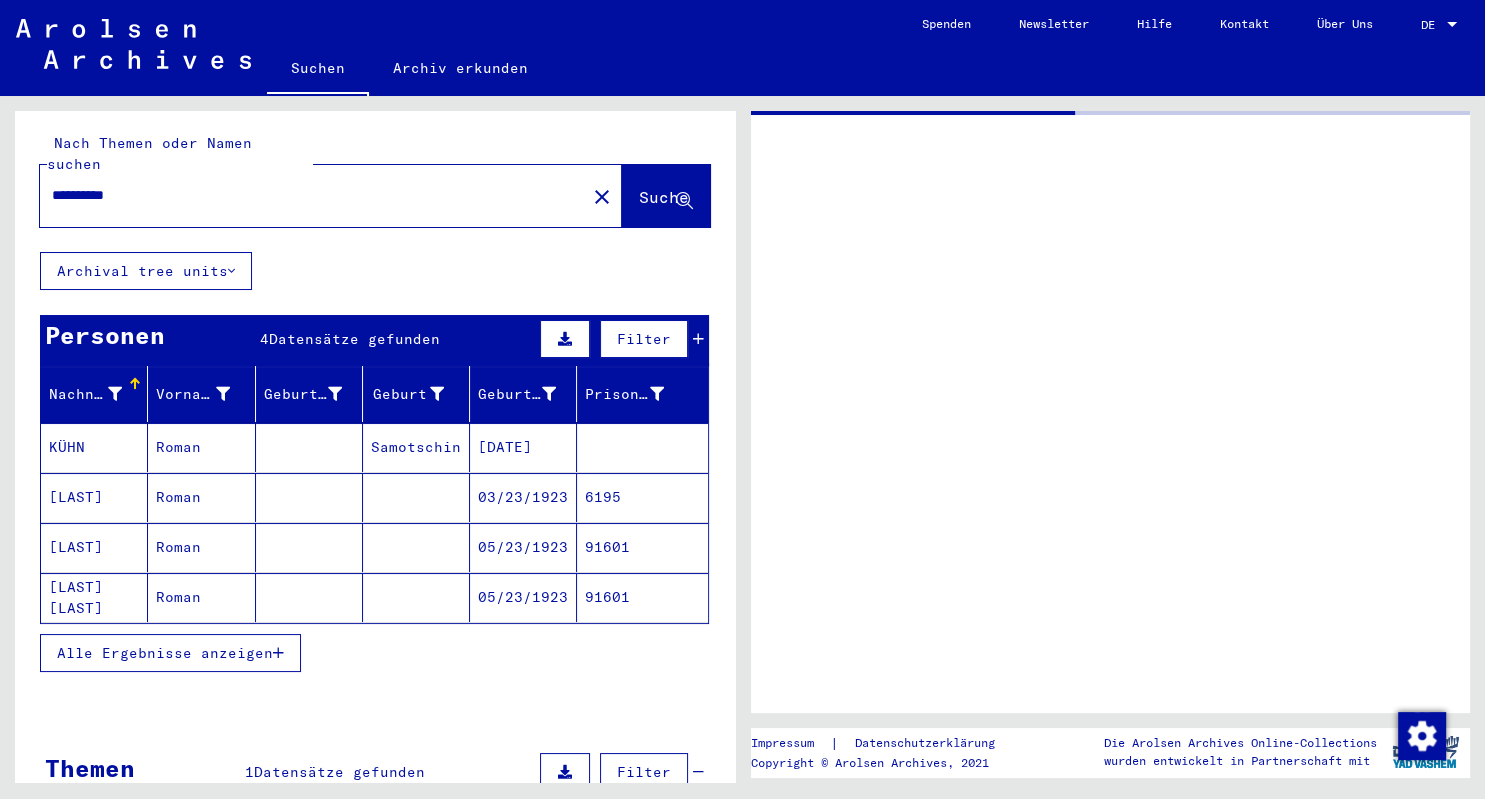 scroll, scrollTop: 0, scrollLeft: 0, axis: both 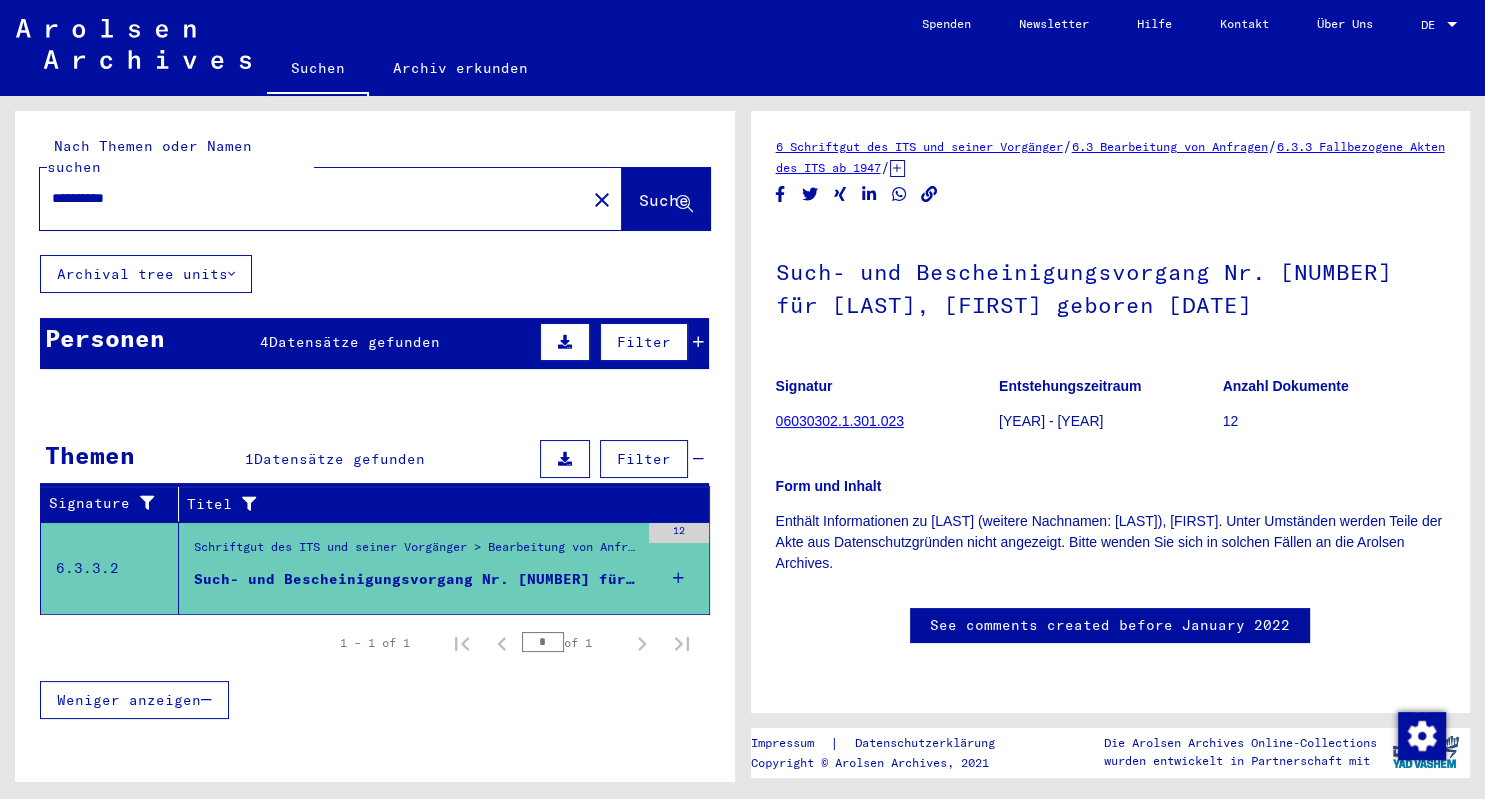 drag, startPoint x: 94, startPoint y: 171, endPoint x: -51, endPoint y: 147, distance: 146.9728 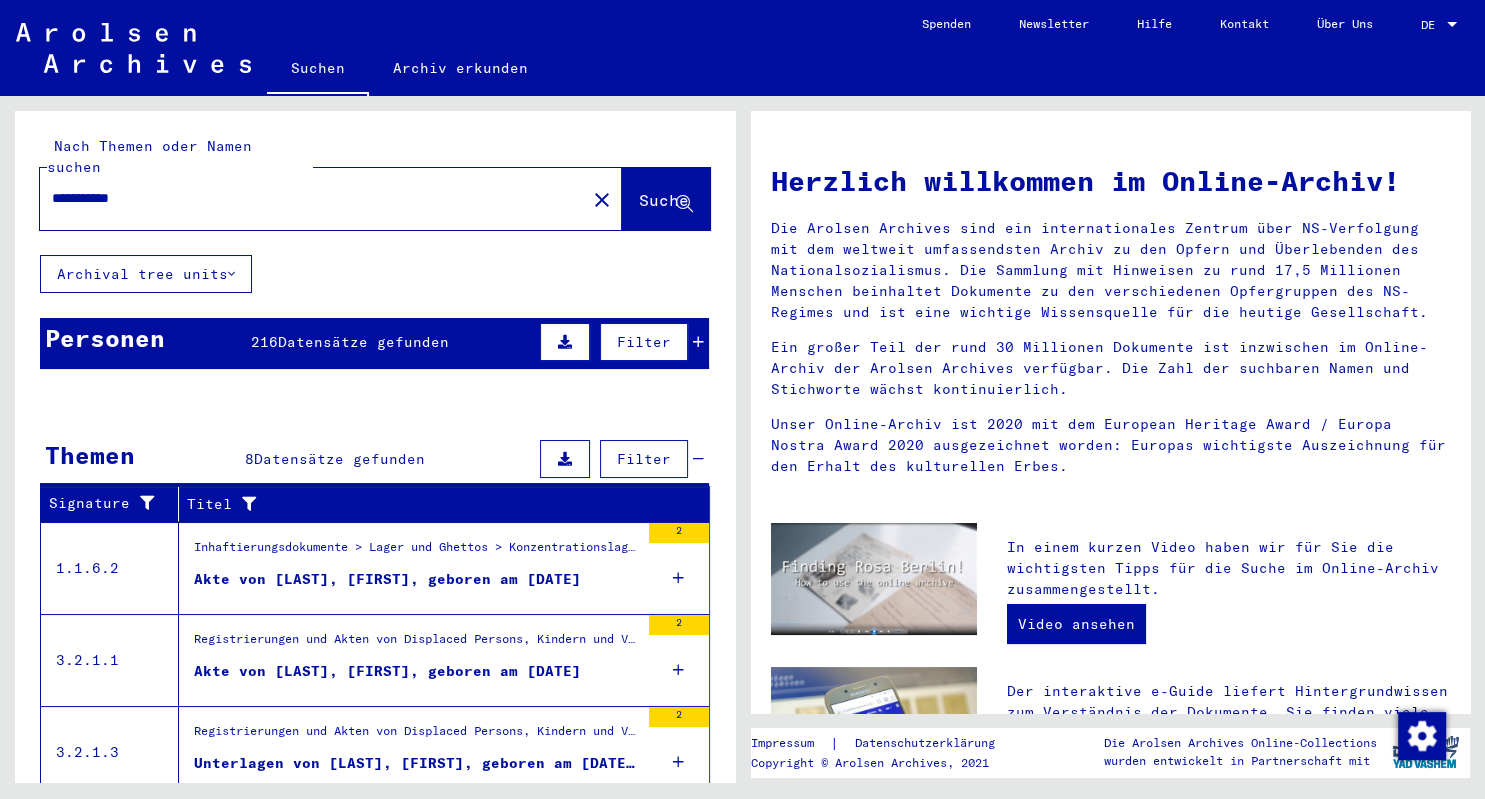 click on "**********" at bounding box center [307, 198] 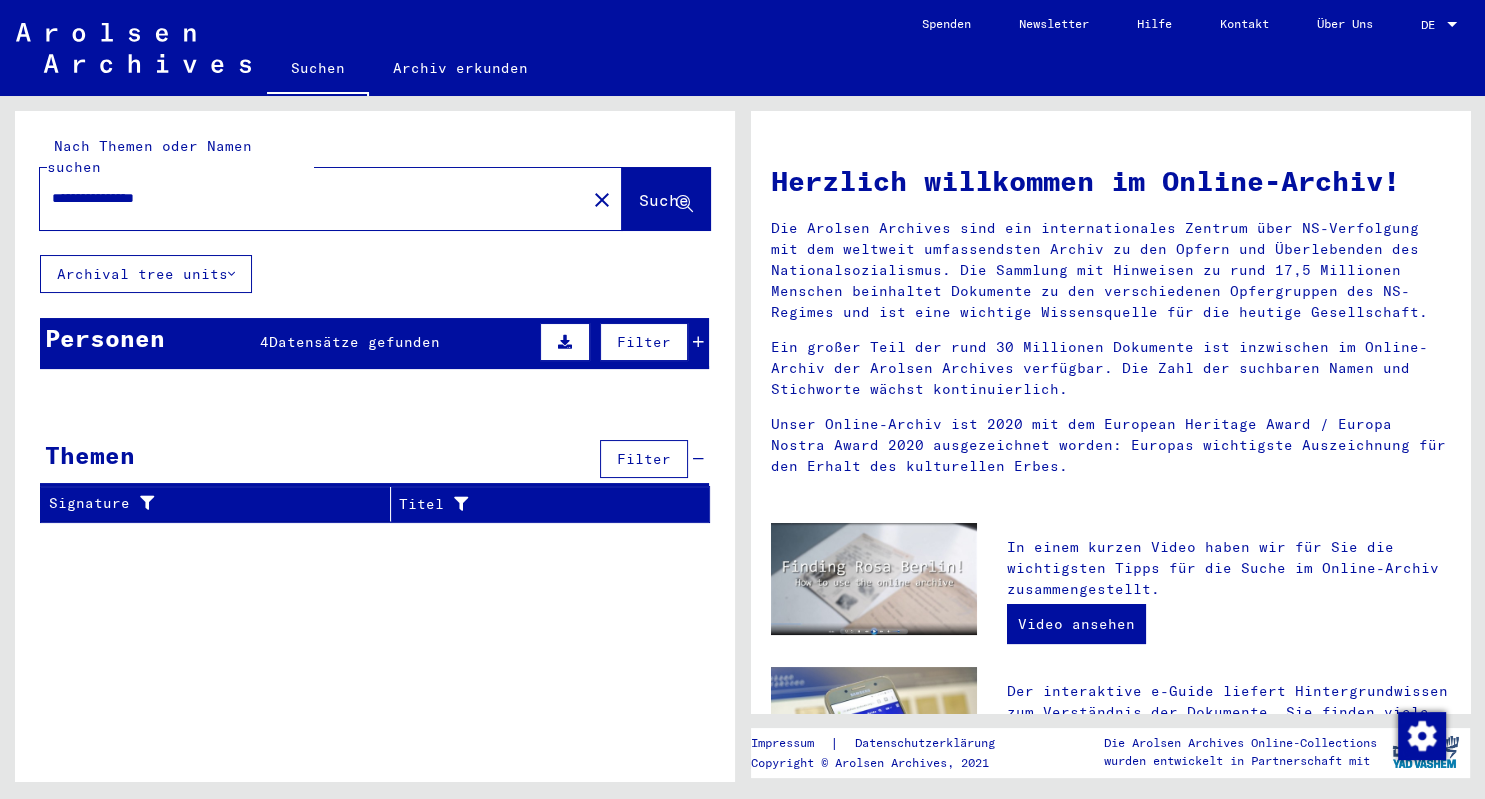 drag, startPoint x: 115, startPoint y: 173, endPoint x: 58, endPoint y: 170, distance: 57.07889 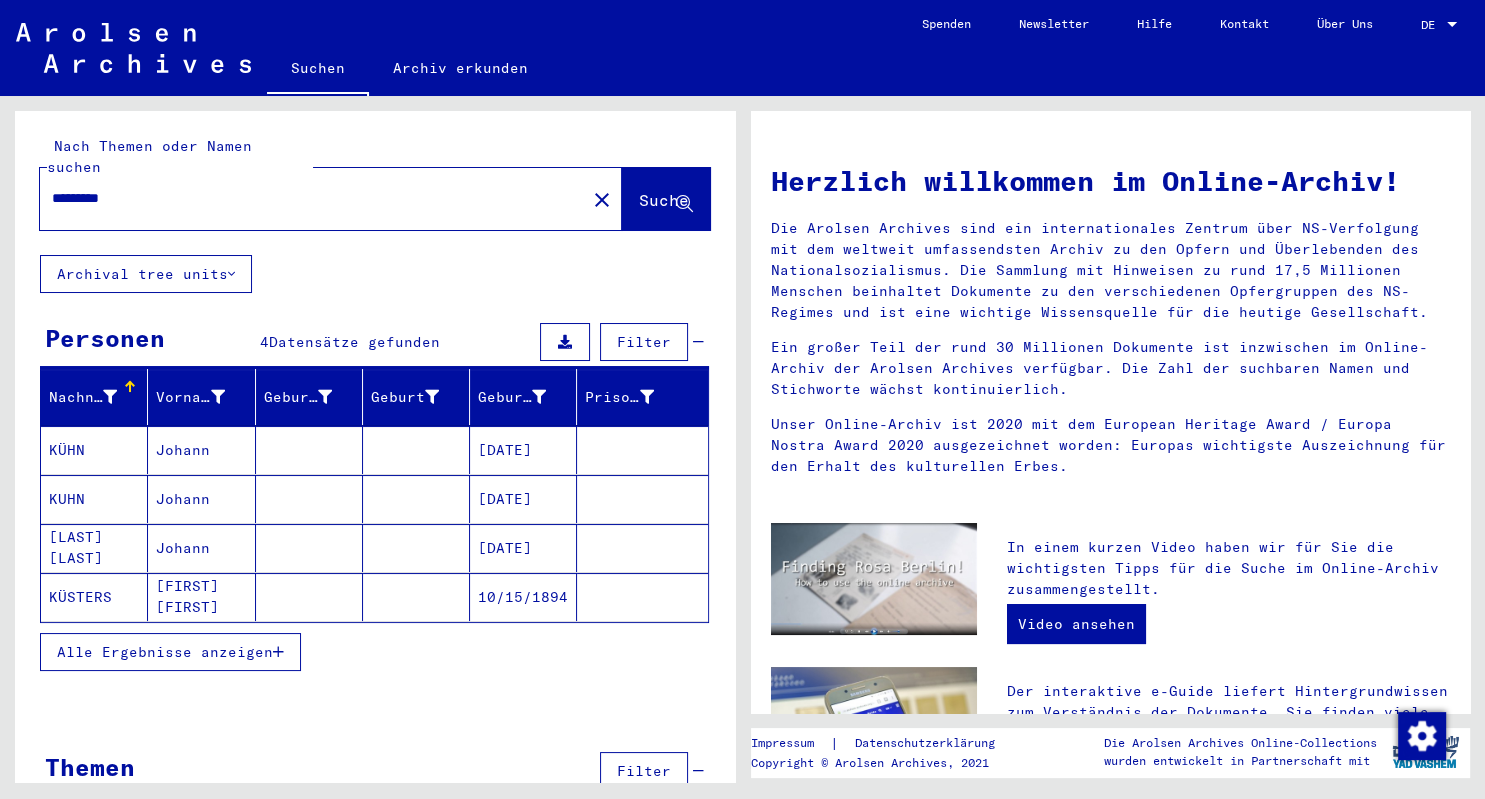 type on "*********" 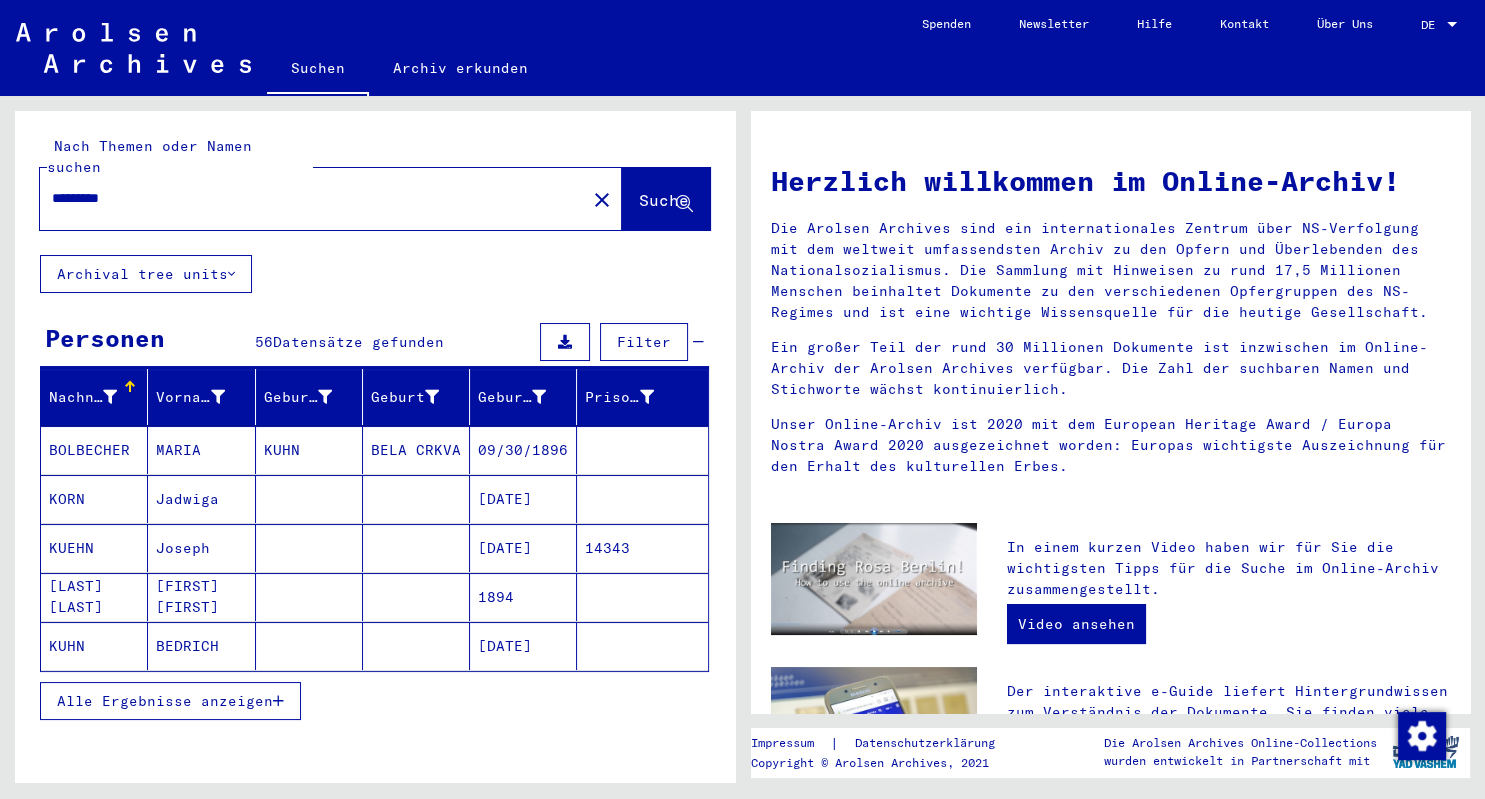 click on "Alle Ergebnisse anzeigen" at bounding box center (165, 701) 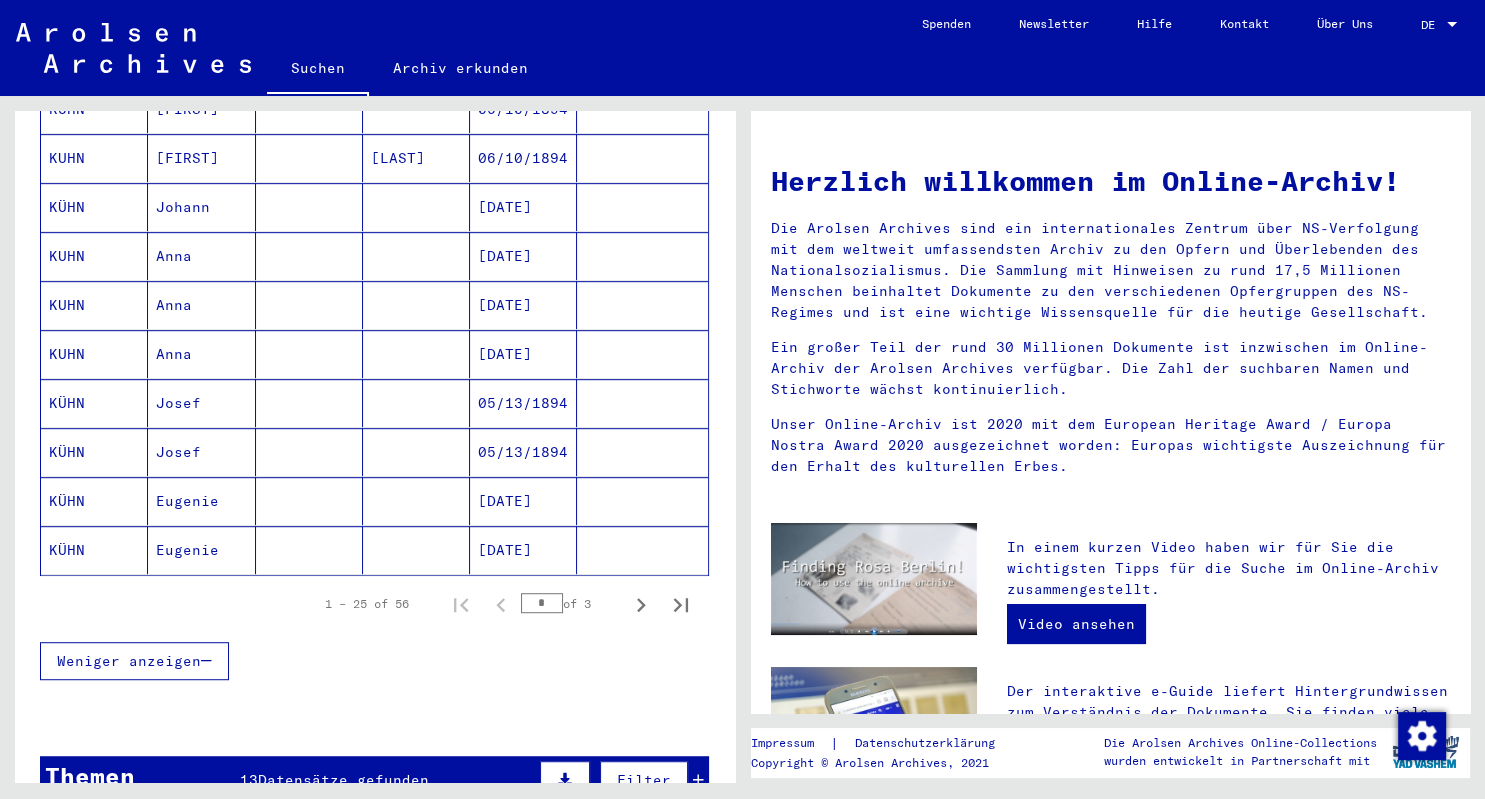 scroll, scrollTop: 1104, scrollLeft: 0, axis: vertical 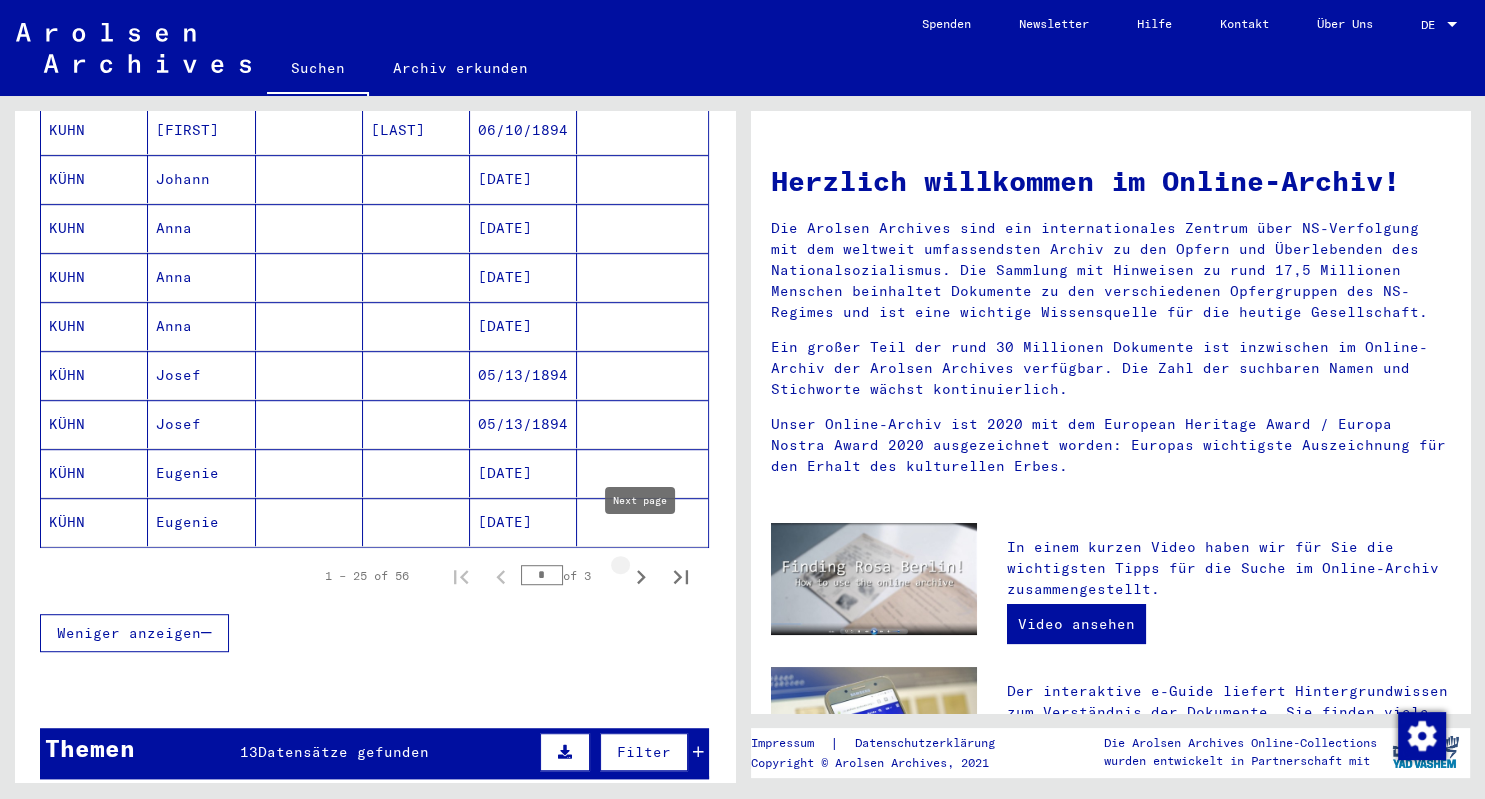 click 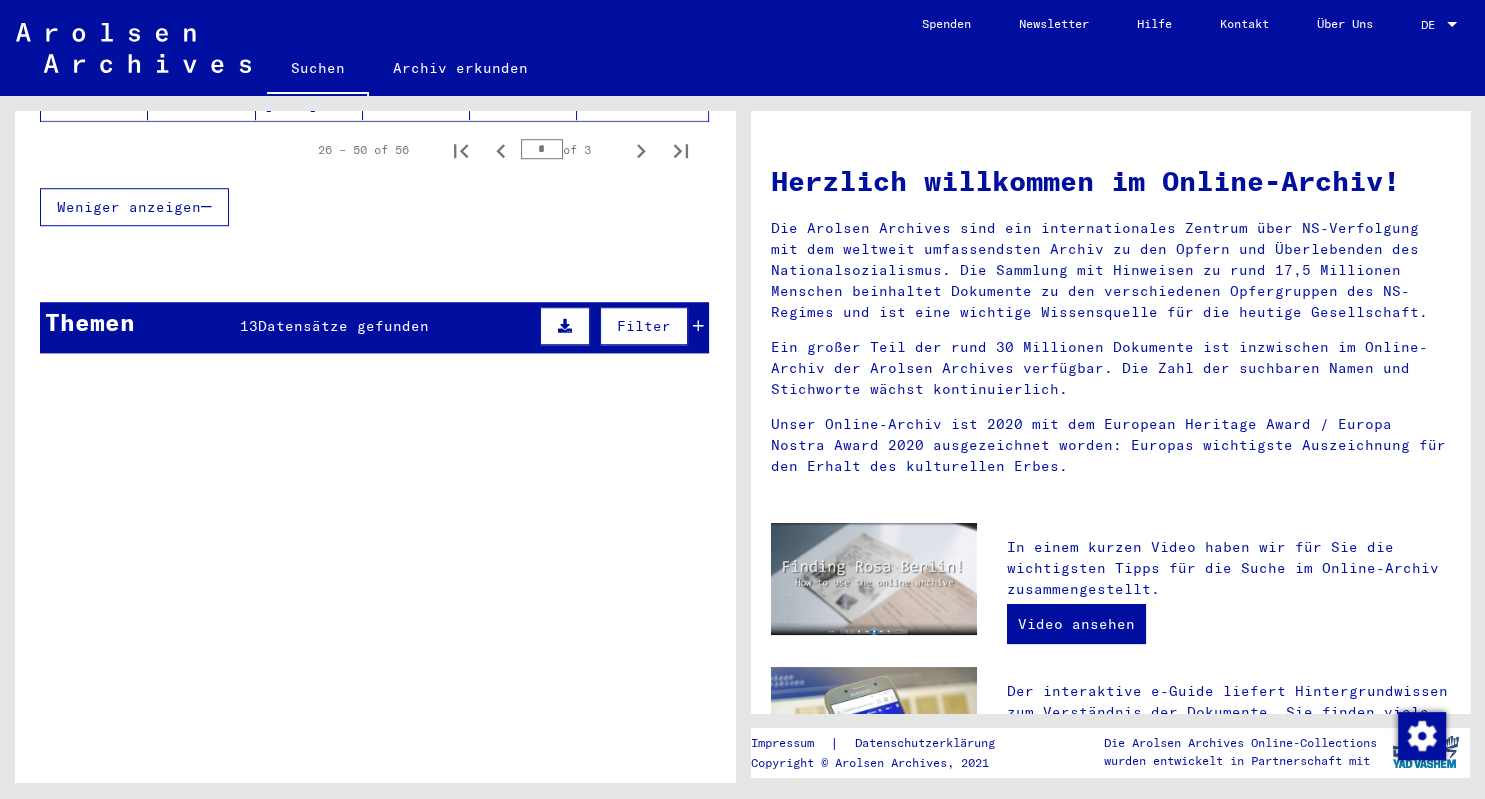 scroll, scrollTop: 1546, scrollLeft: 0, axis: vertical 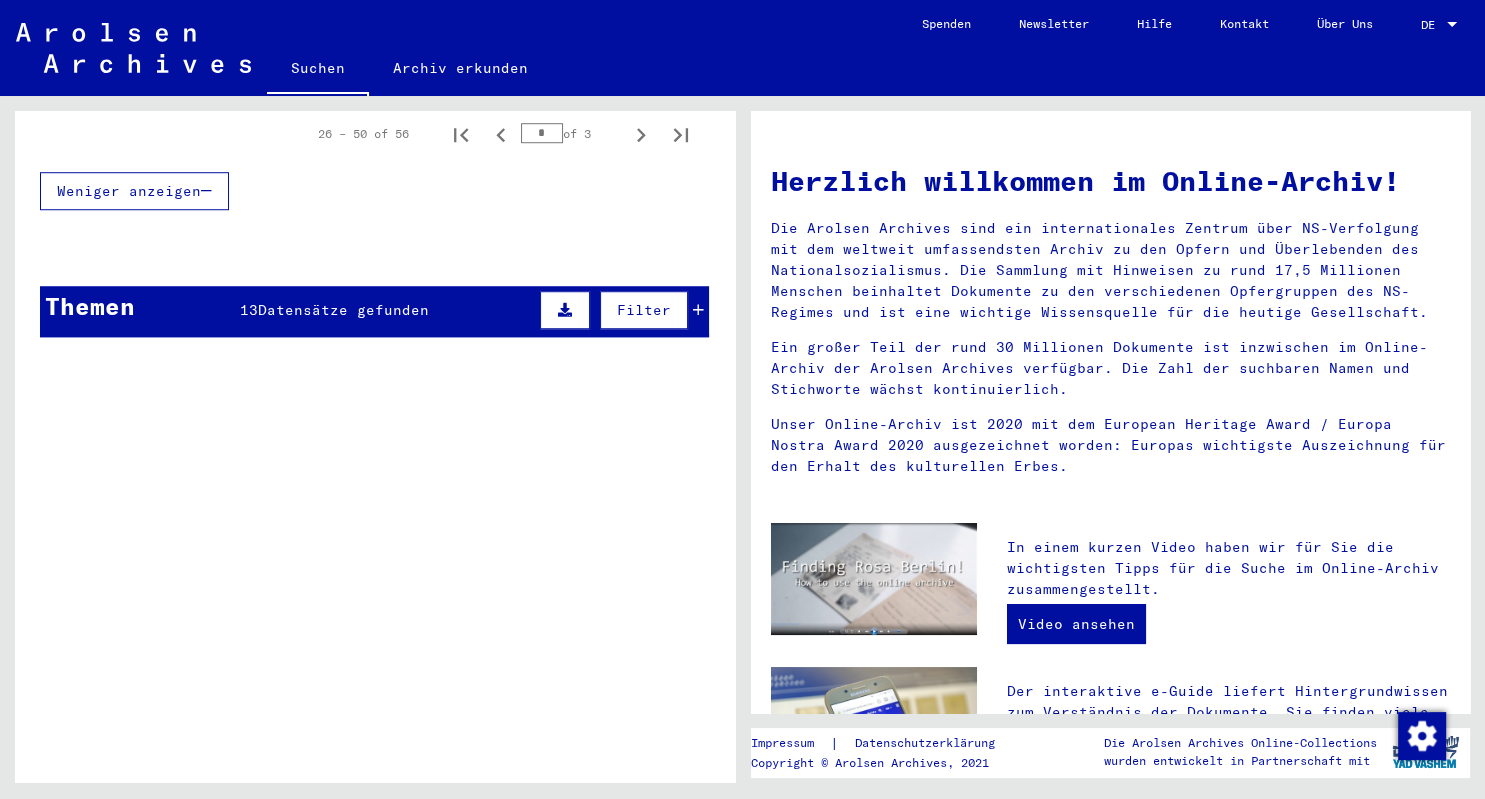 click on "Datensätze gefunden" at bounding box center (343, 310) 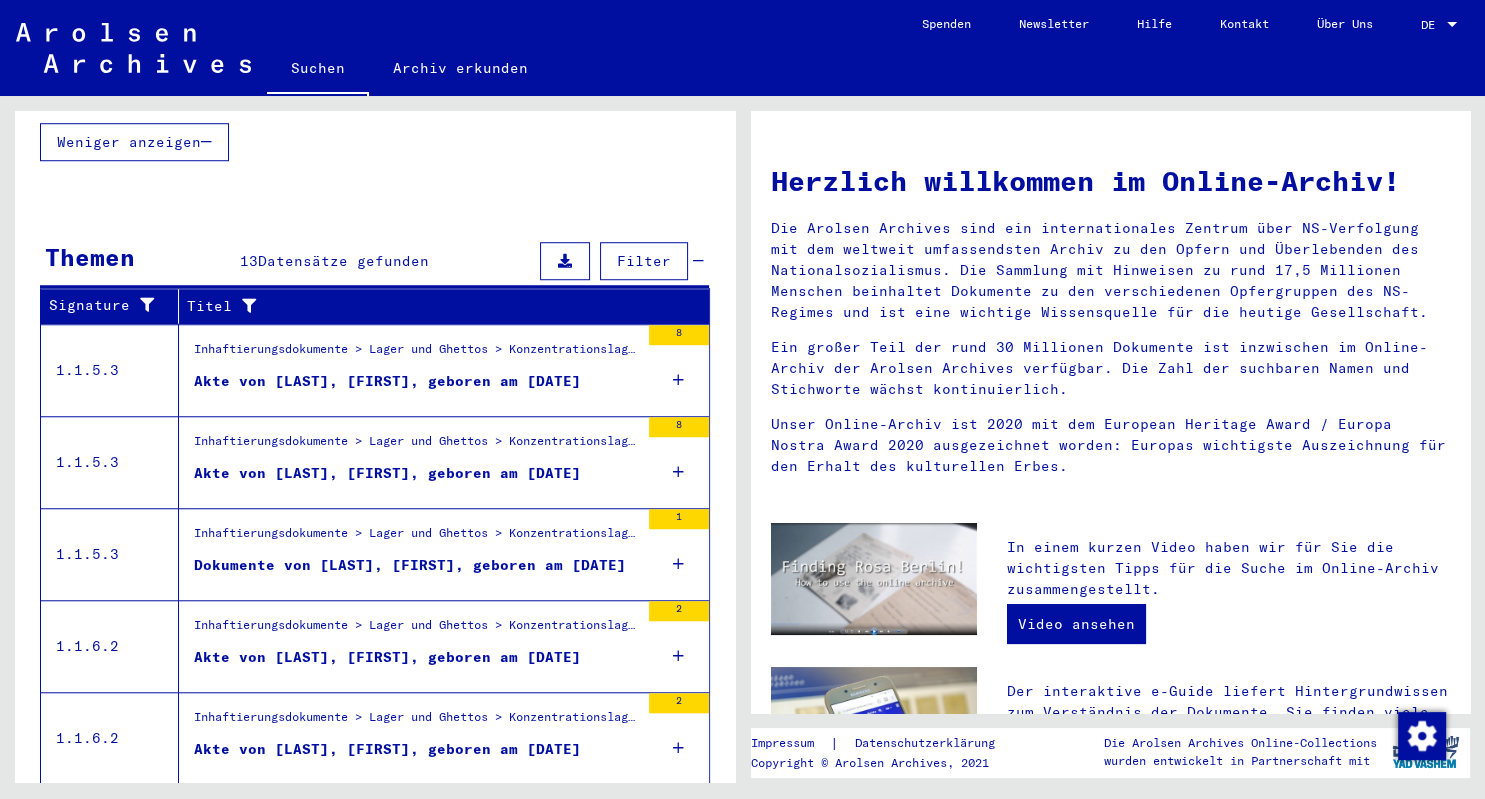 scroll, scrollTop: 1625, scrollLeft: 0, axis: vertical 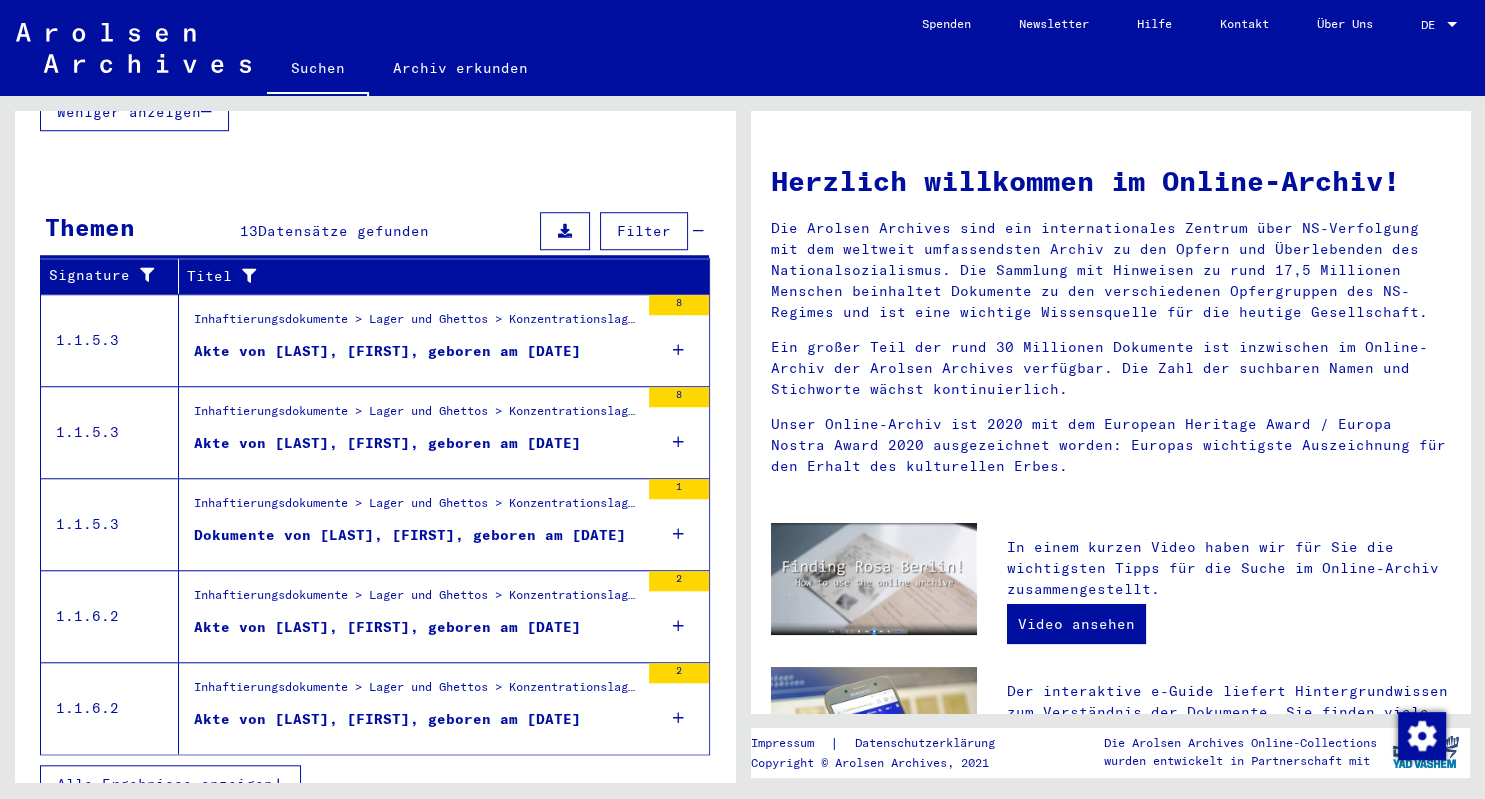click on "Alle Ergebnisse anzeigen" at bounding box center (165, 784) 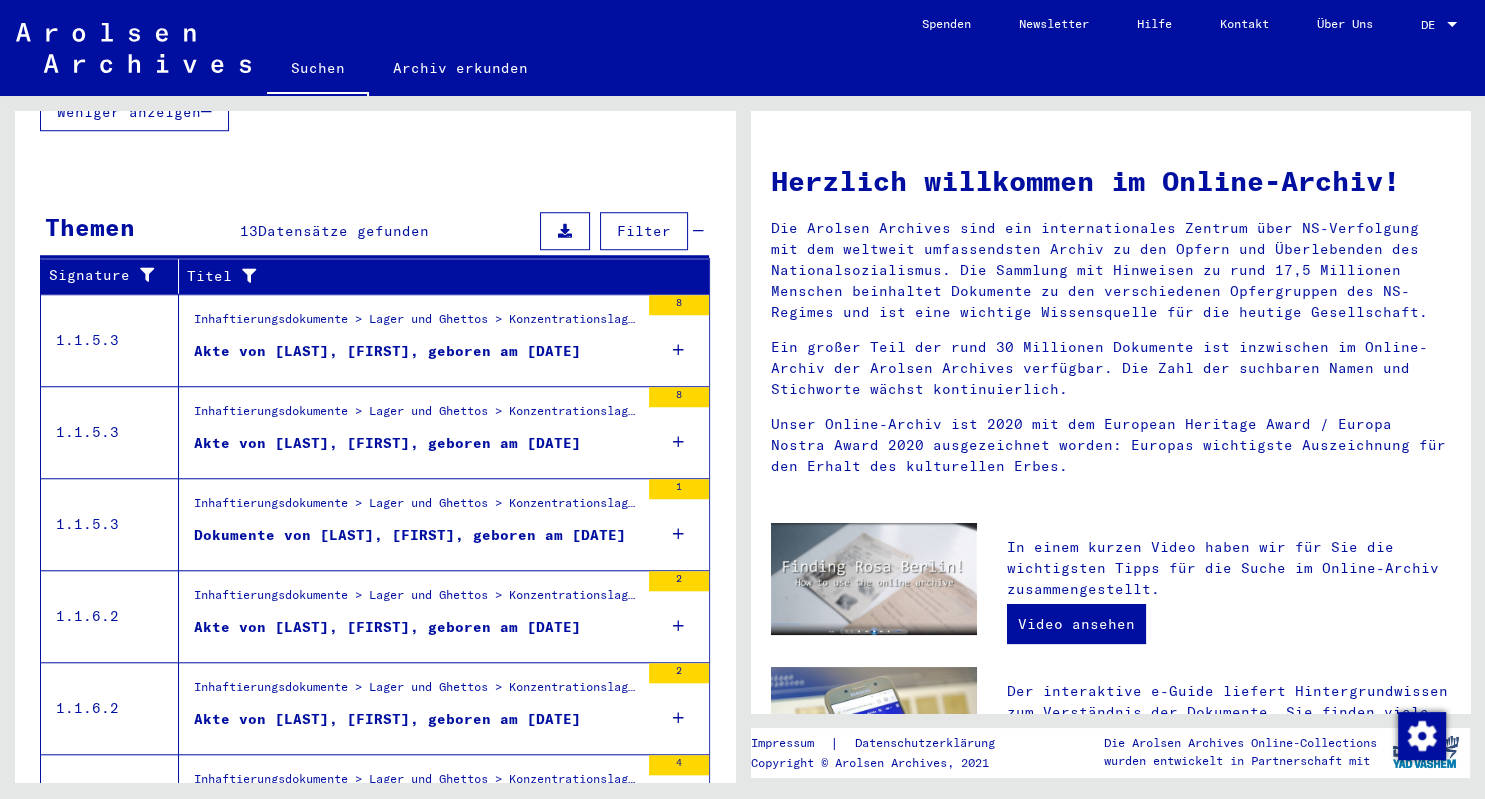 scroll, scrollTop: 1024, scrollLeft: 0, axis: vertical 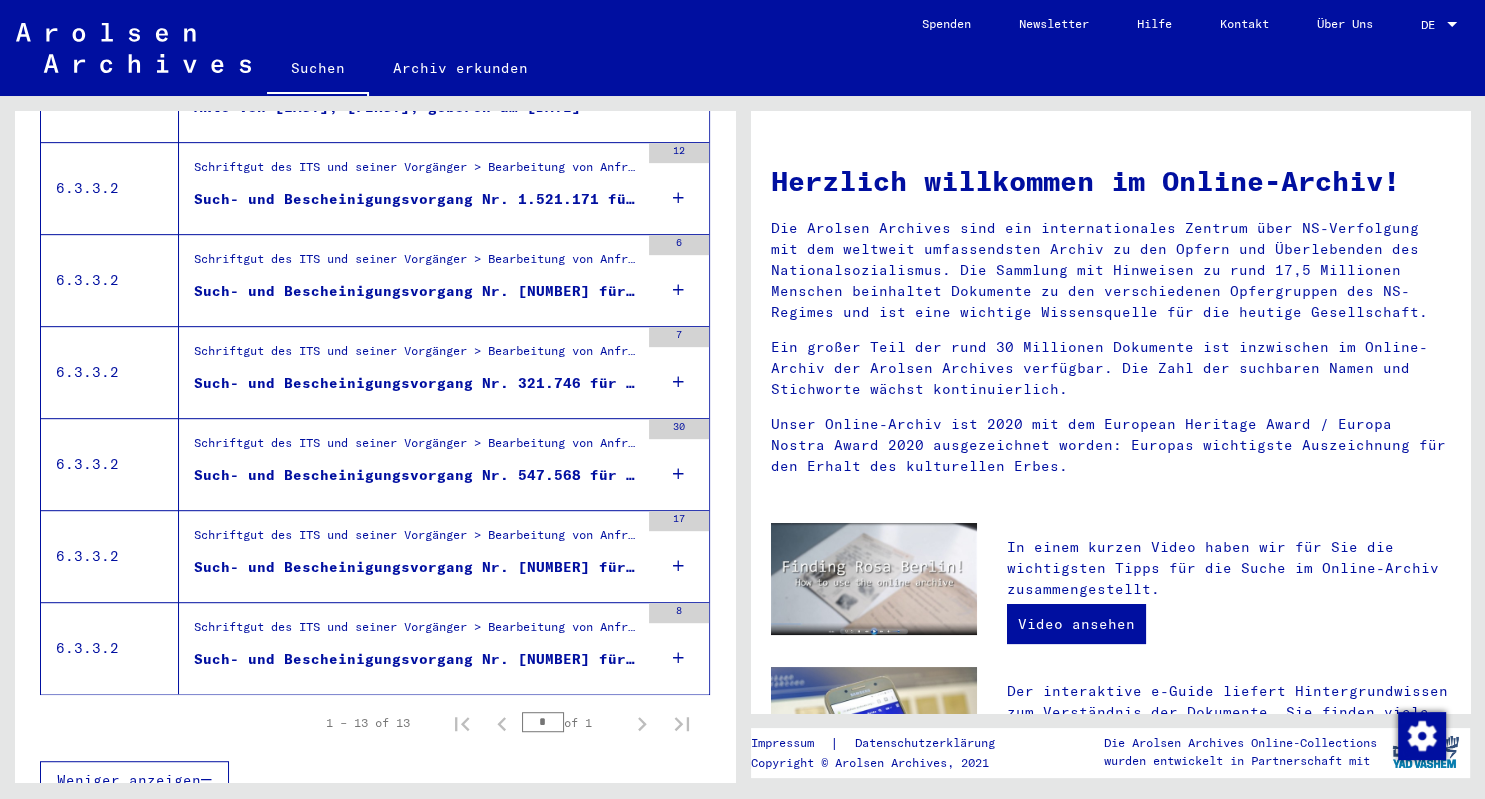 click on "Such- und Bescheinigungsvorgang Nr. [NUMBER] für [LAST], [FIRST] geboren [DATE] oder[DATE]" at bounding box center [416, 572] 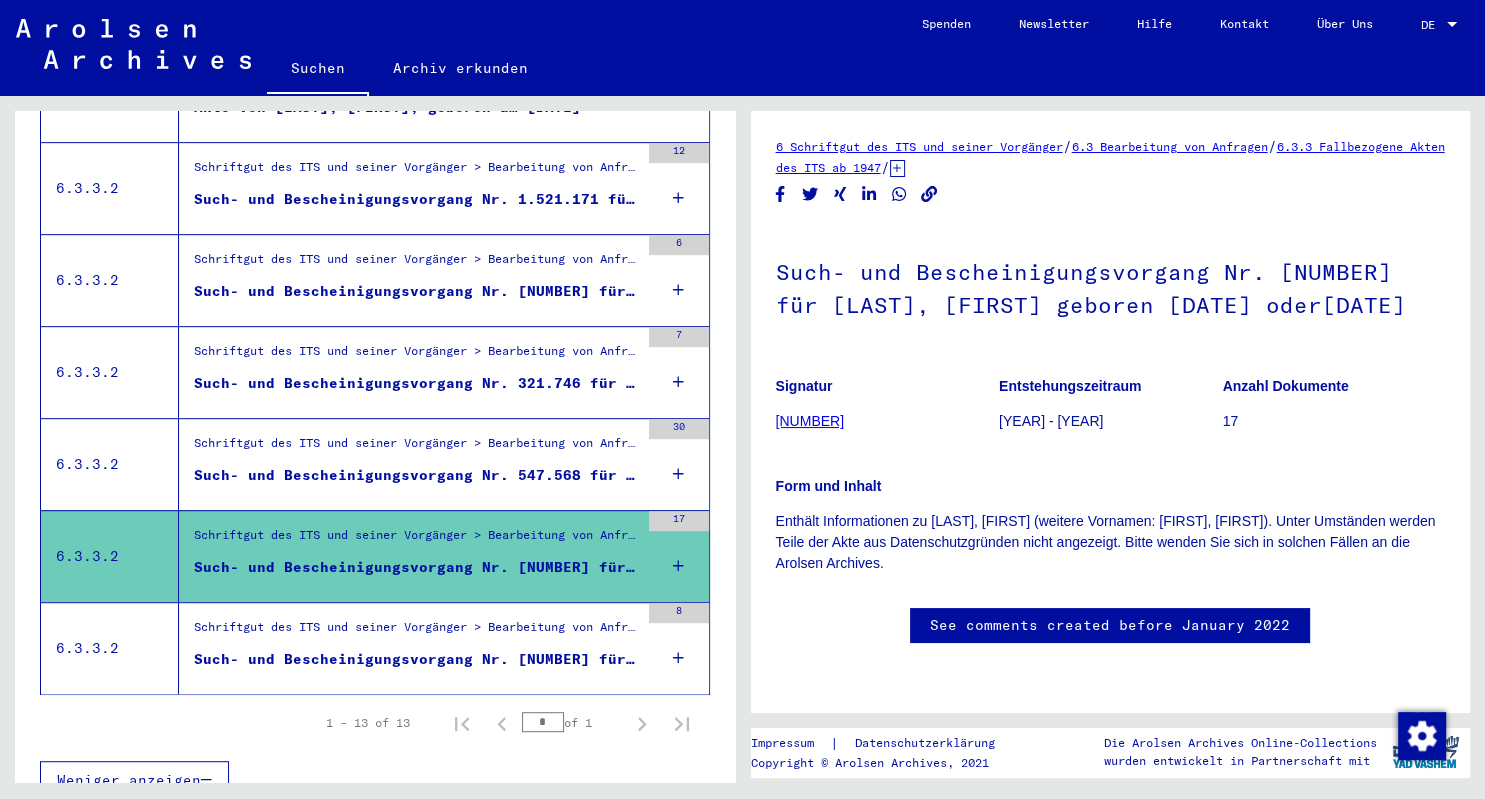click on "Such- und Bescheinigungsvorgang Nr. 547.568 für [LAST], [FIRST] geboren [DATE]" at bounding box center [416, 480] 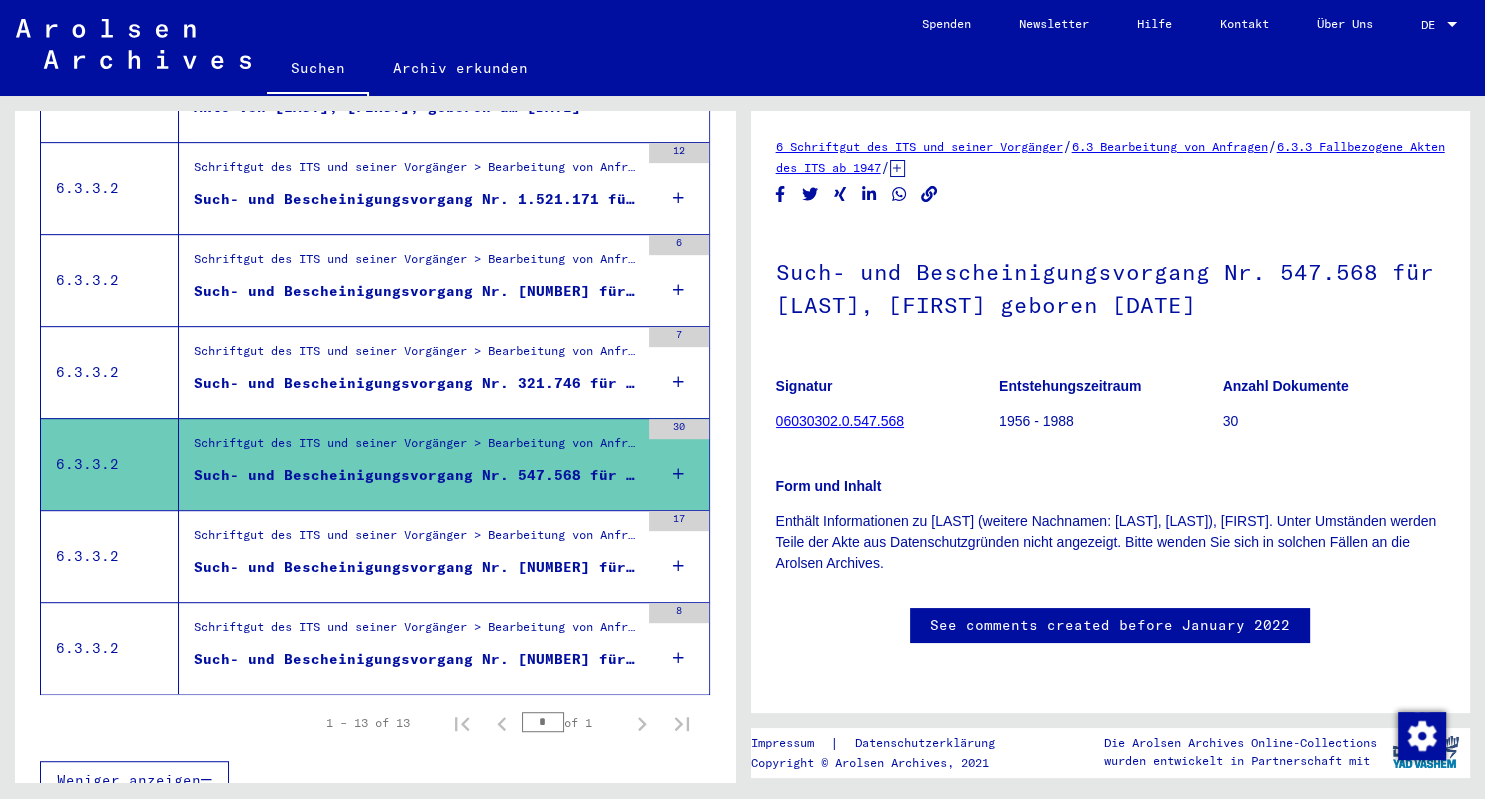 click on "Such- und Bescheinigungsvorgang Nr. 321.746 für [LAST], [FIRST] geboren [DATE]" at bounding box center [416, 383] 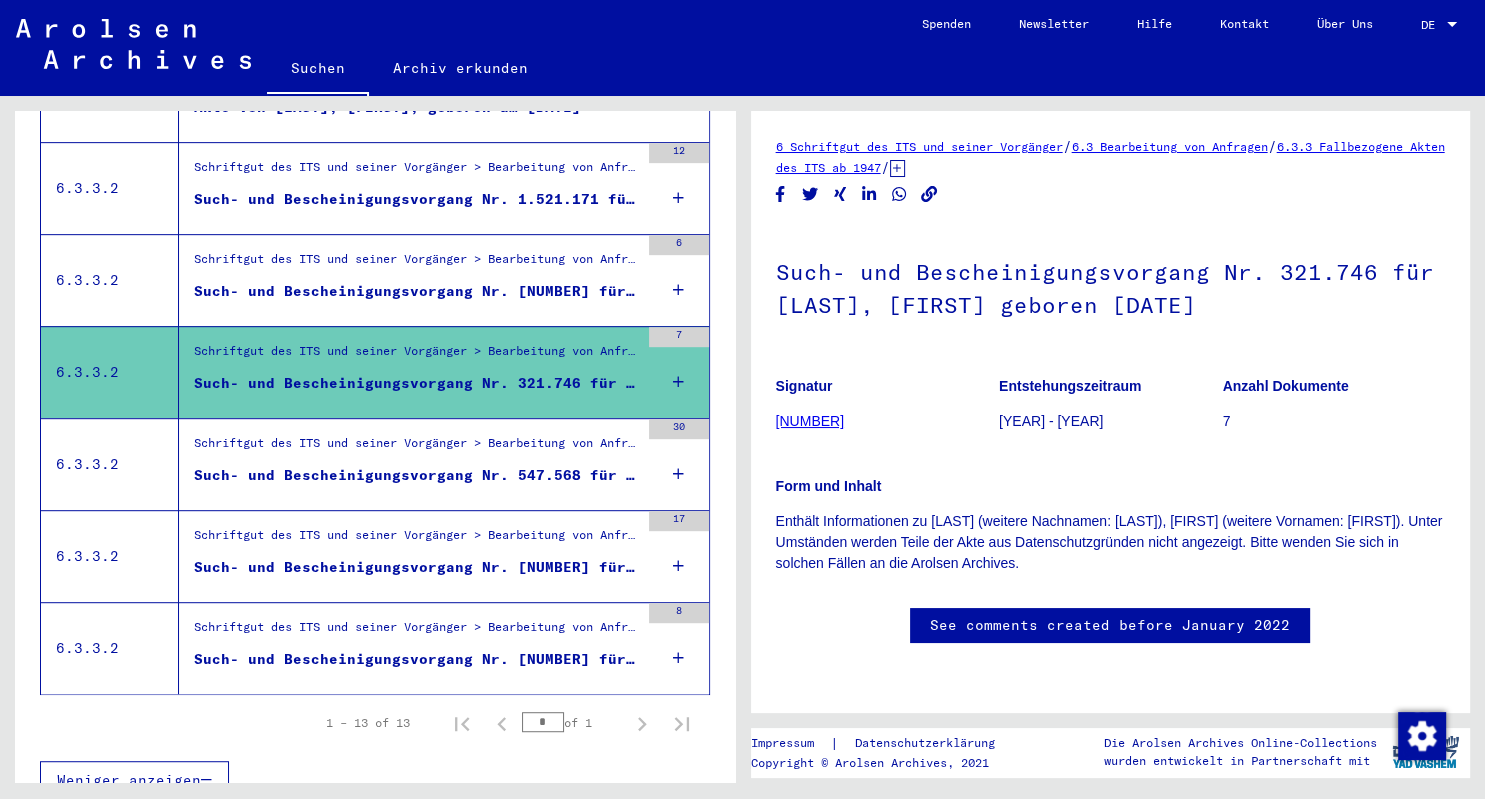 click on "Such- und Bescheinigungsvorgang Nr. [NUMBER] für [LAST], [FIRST] geboren [DATE]" at bounding box center (416, 291) 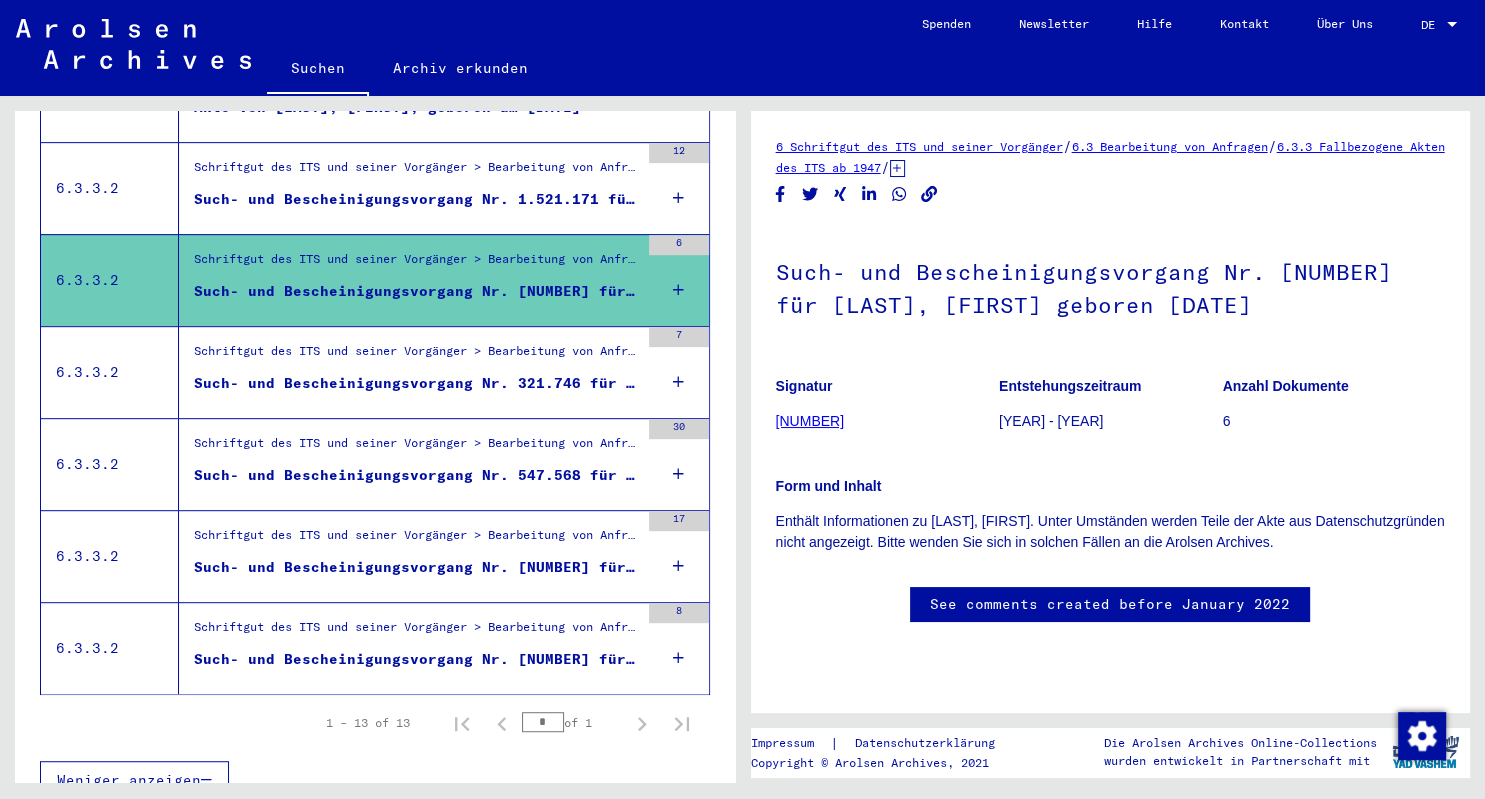 click on "Such- und Bescheinigungsvorgang Nr. 1.521.171 für [LAST], [FIRST] geboren [DATE] oder[DATE]" at bounding box center [416, 199] 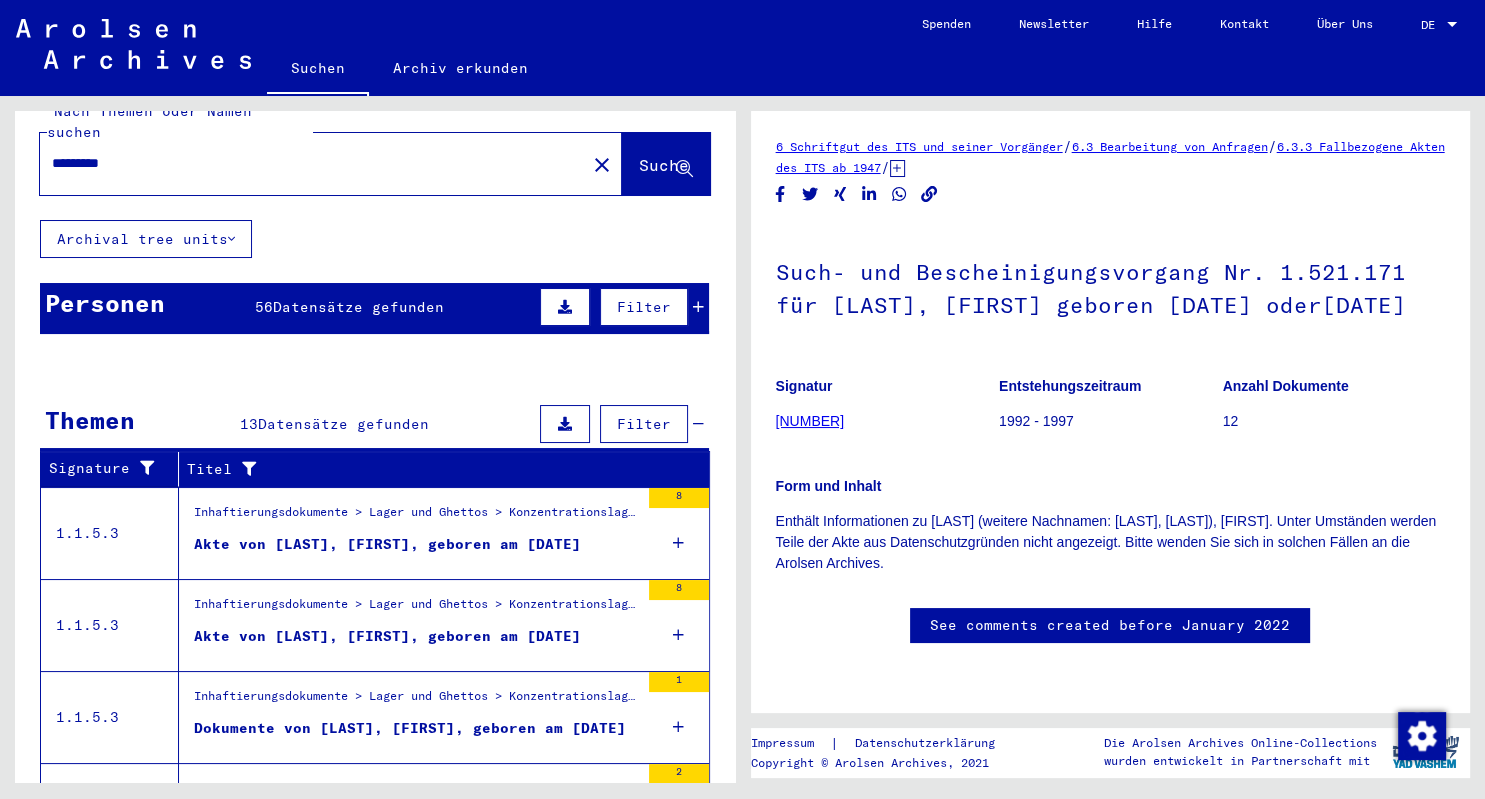 scroll, scrollTop: 0, scrollLeft: 0, axis: both 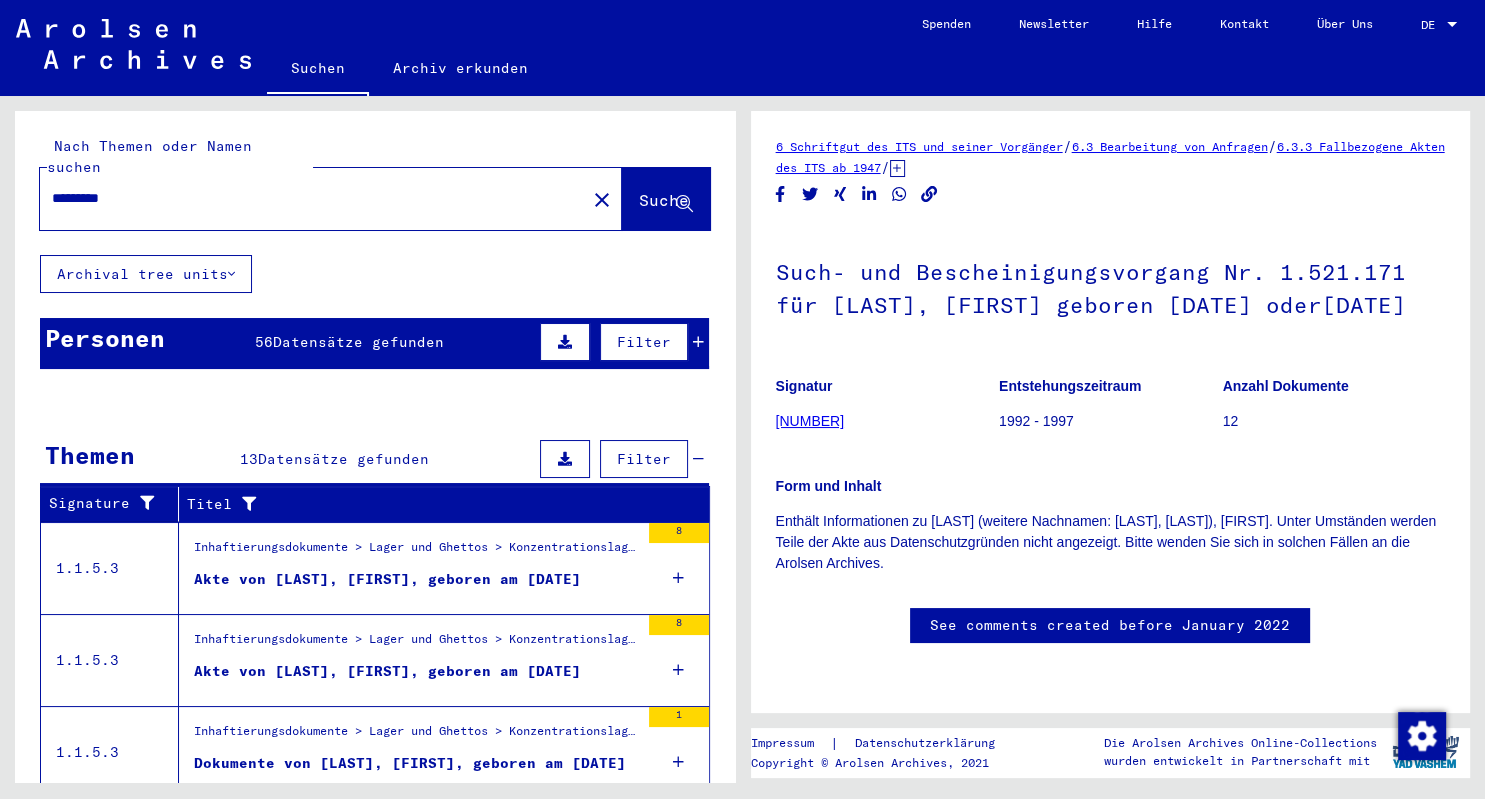 drag, startPoint x: 259, startPoint y: 185, endPoint x: -51, endPoint y: 169, distance: 310.41263 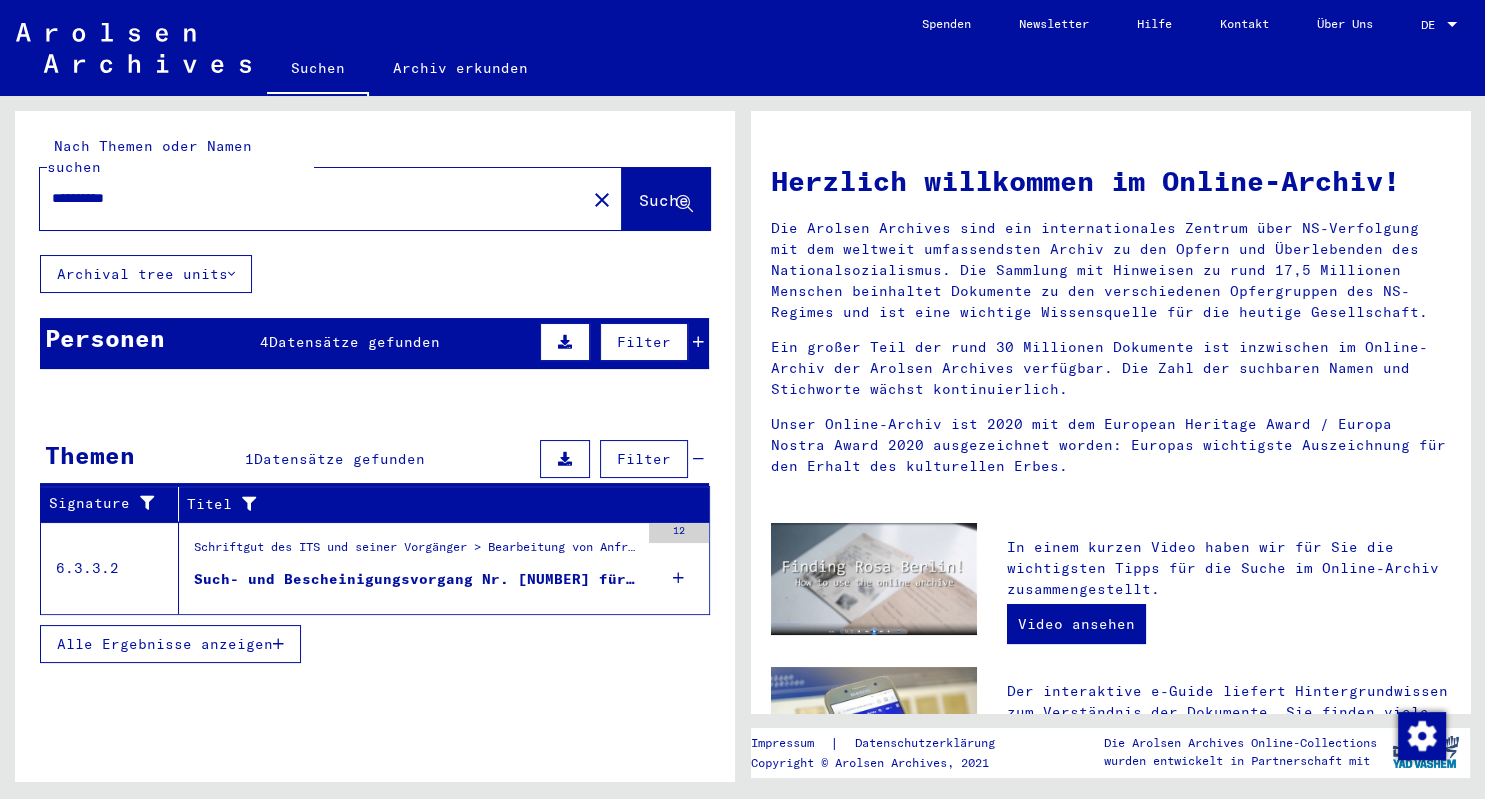 click on "Such- und Bescheinigungsvorgang Nr. [NUMBER] für [LAST], [FIRST] geboren [DATE]" at bounding box center [416, 579] 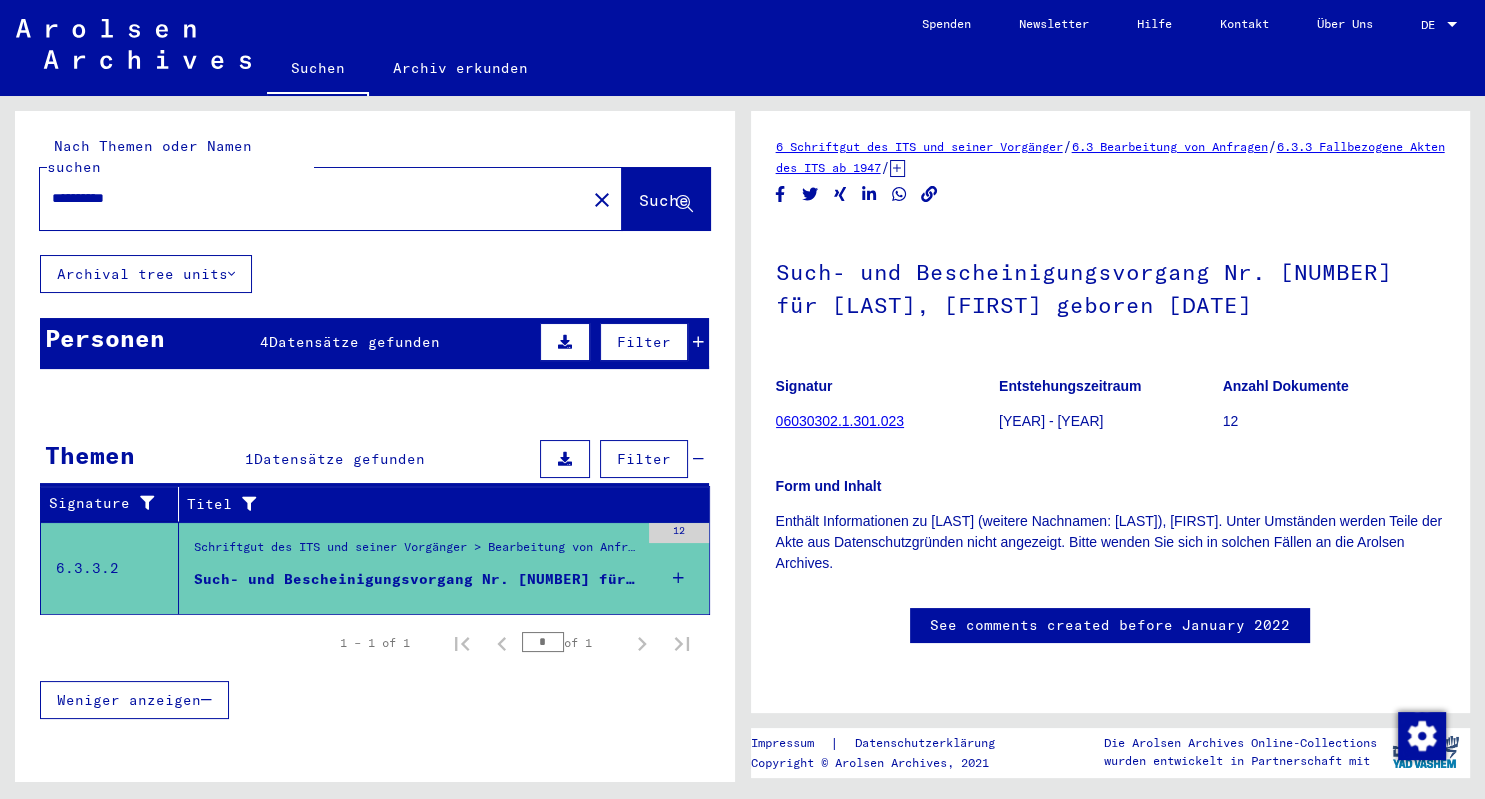 drag, startPoint x: 198, startPoint y: 184, endPoint x: -51, endPoint y: 182, distance: 249.00803 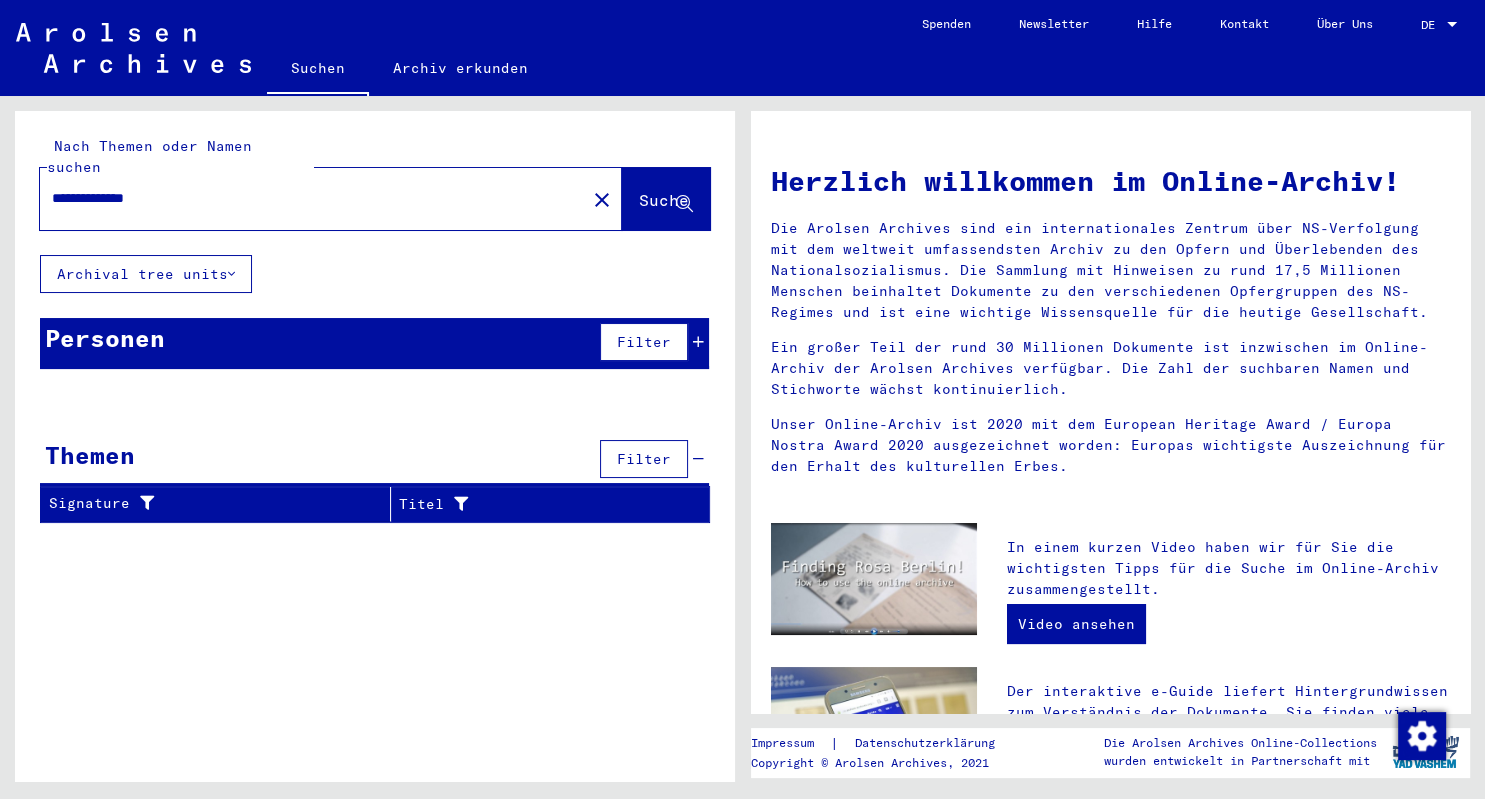 drag, startPoint x: 128, startPoint y: 174, endPoint x: -34, endPoint y: 170, distance: 162.04938 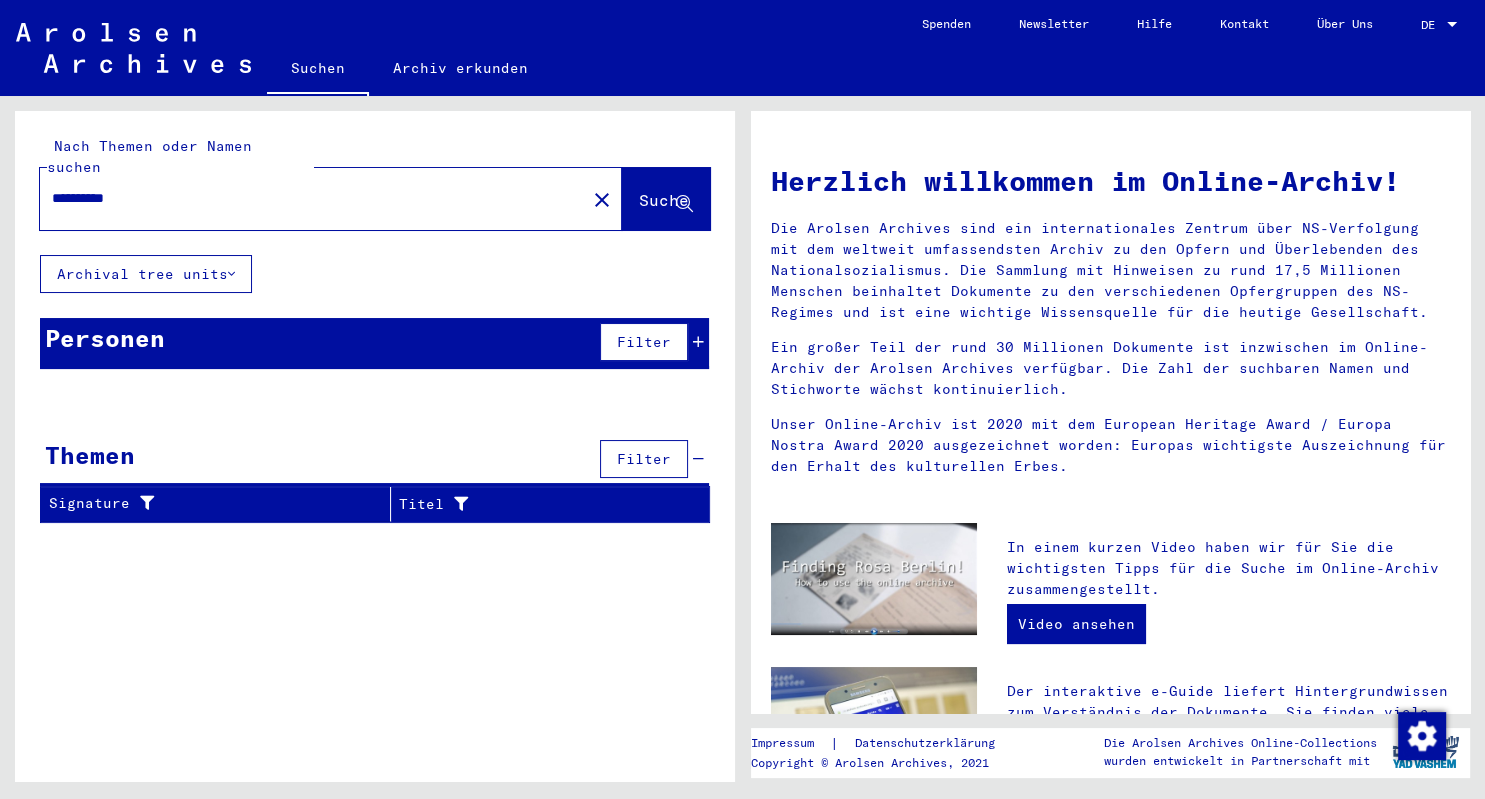 type on "**********" 